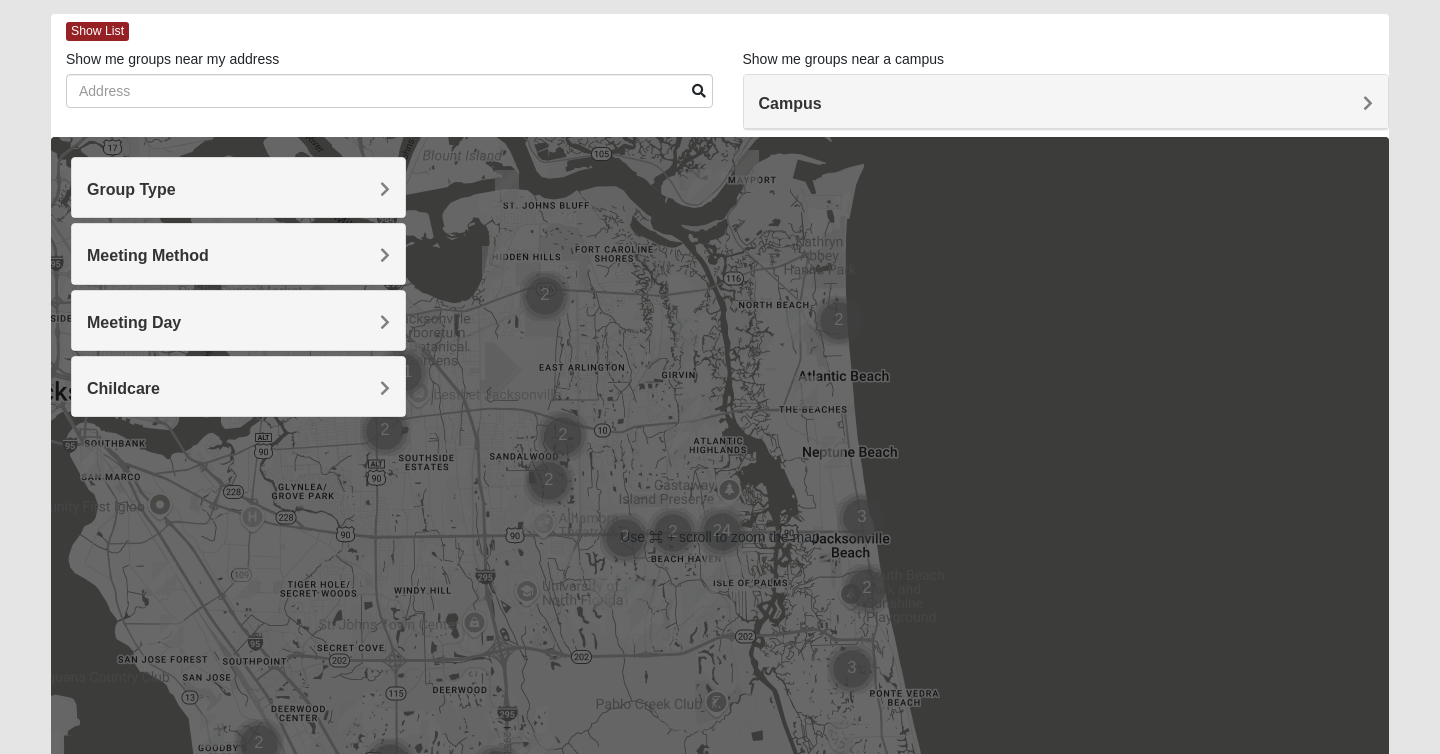 scroll, scrollTop: 94, scrollLeft: 0, axis: vertical 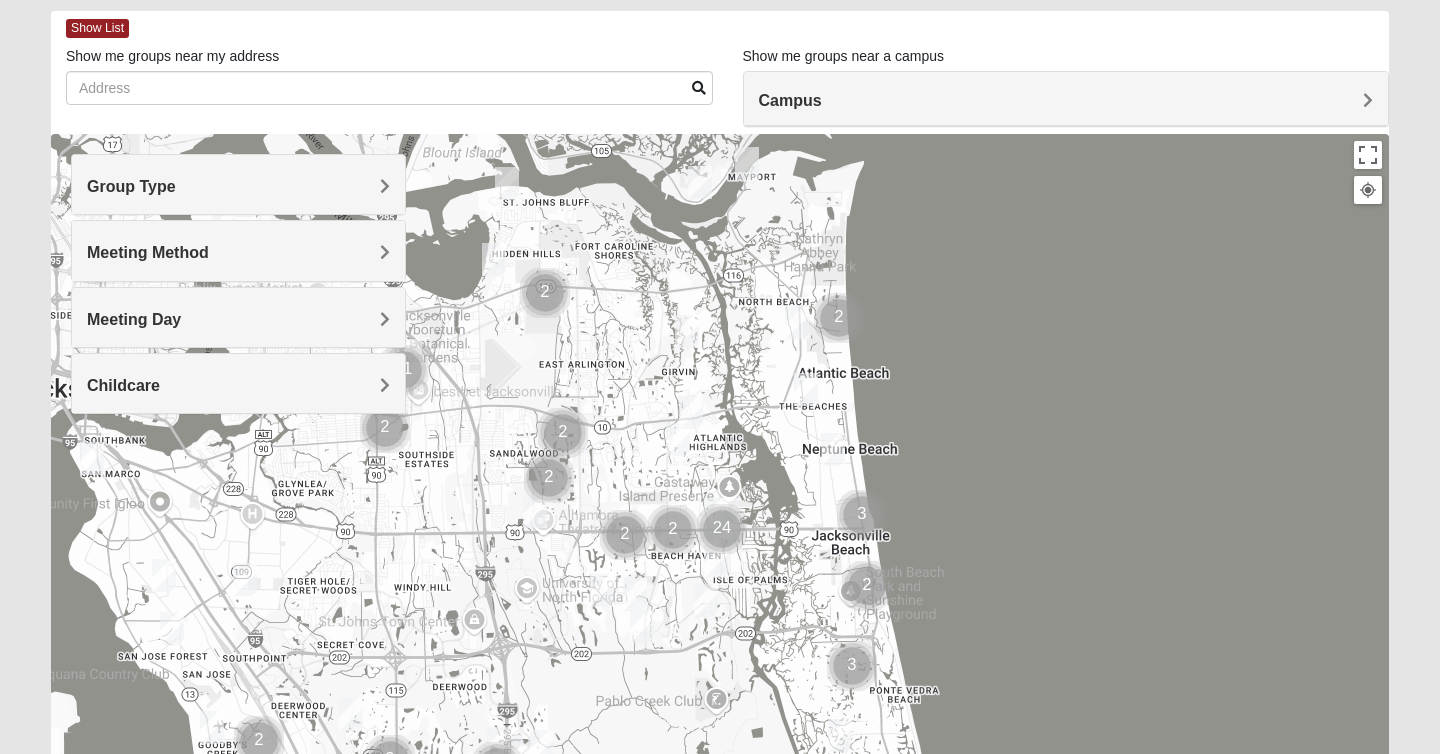 click on "Group Type" at bounding box center [238, 186] 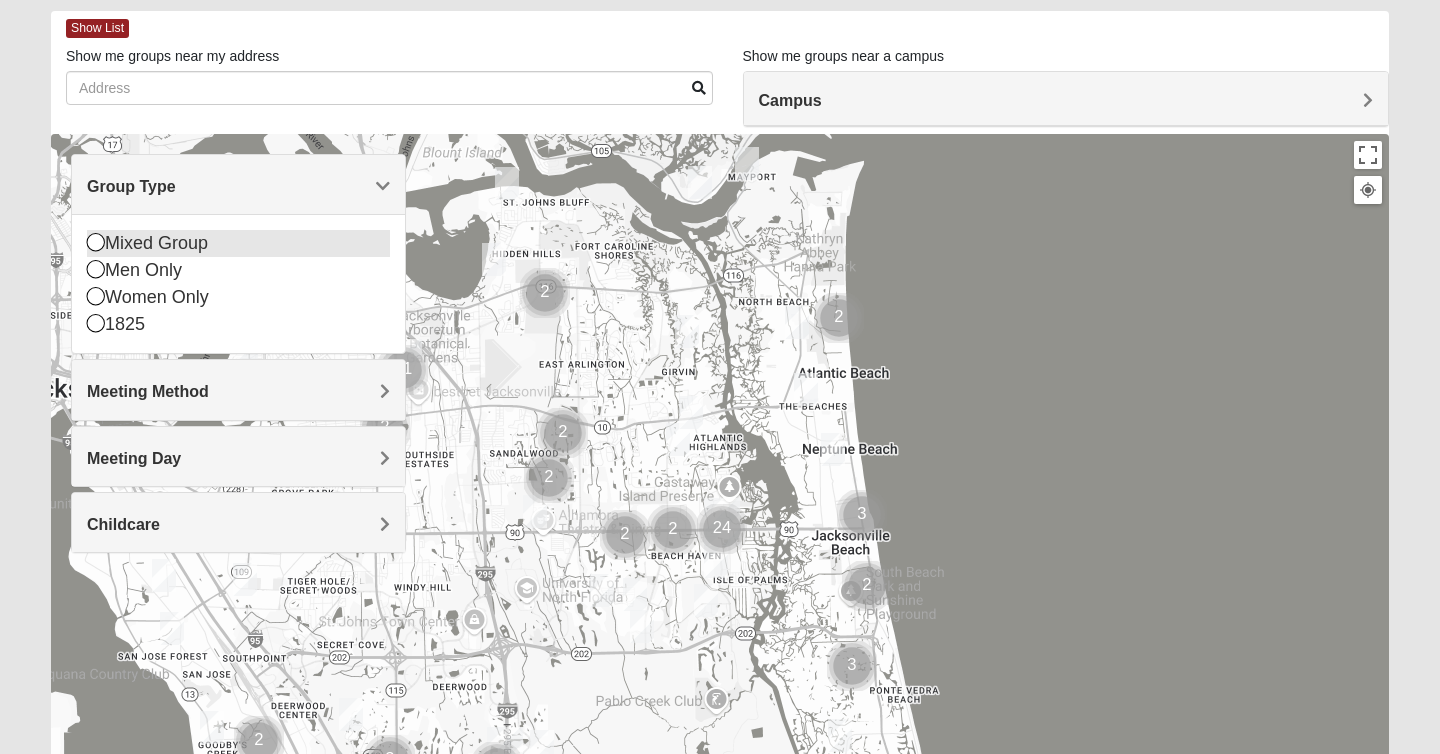 click on "Mixed Group" at bounding box center [238, 243] 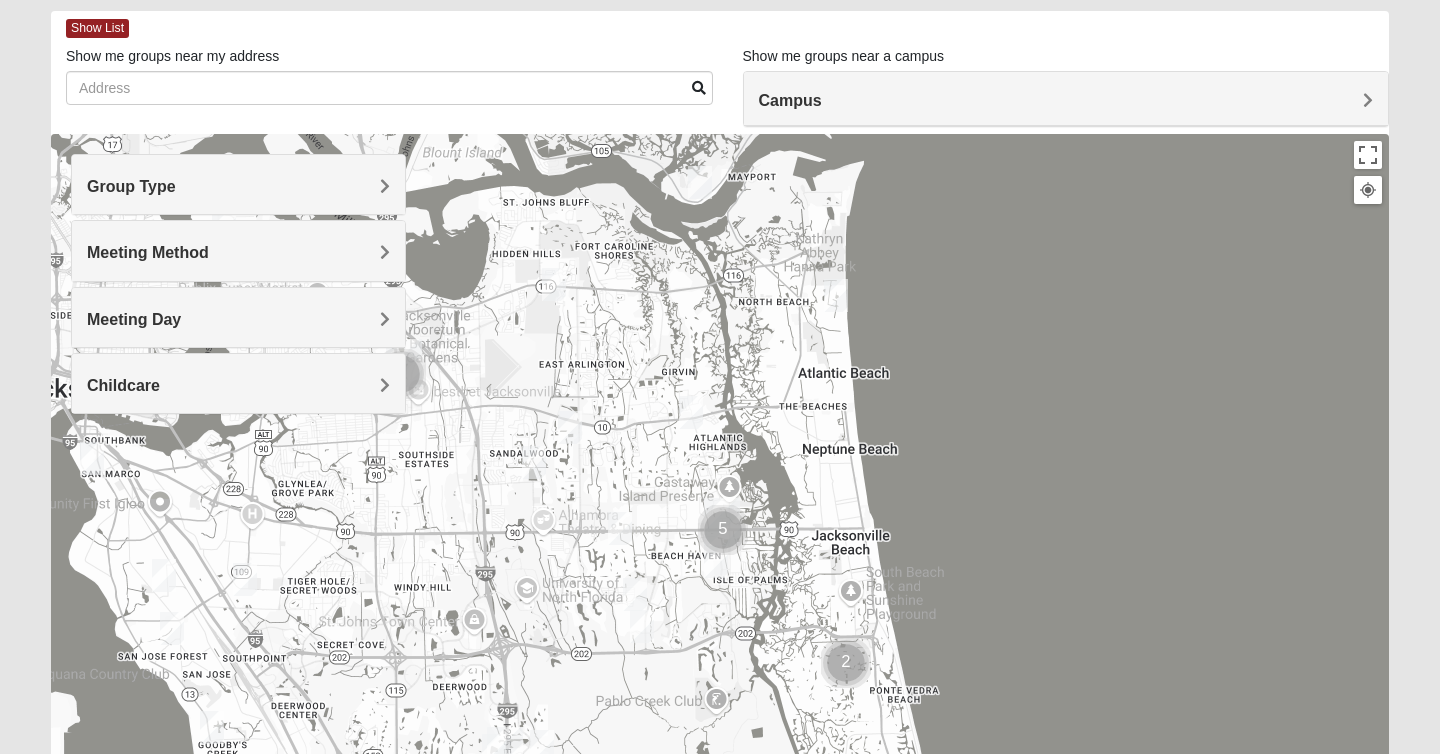 click on "Group Type" at bounding box center (238, 184) 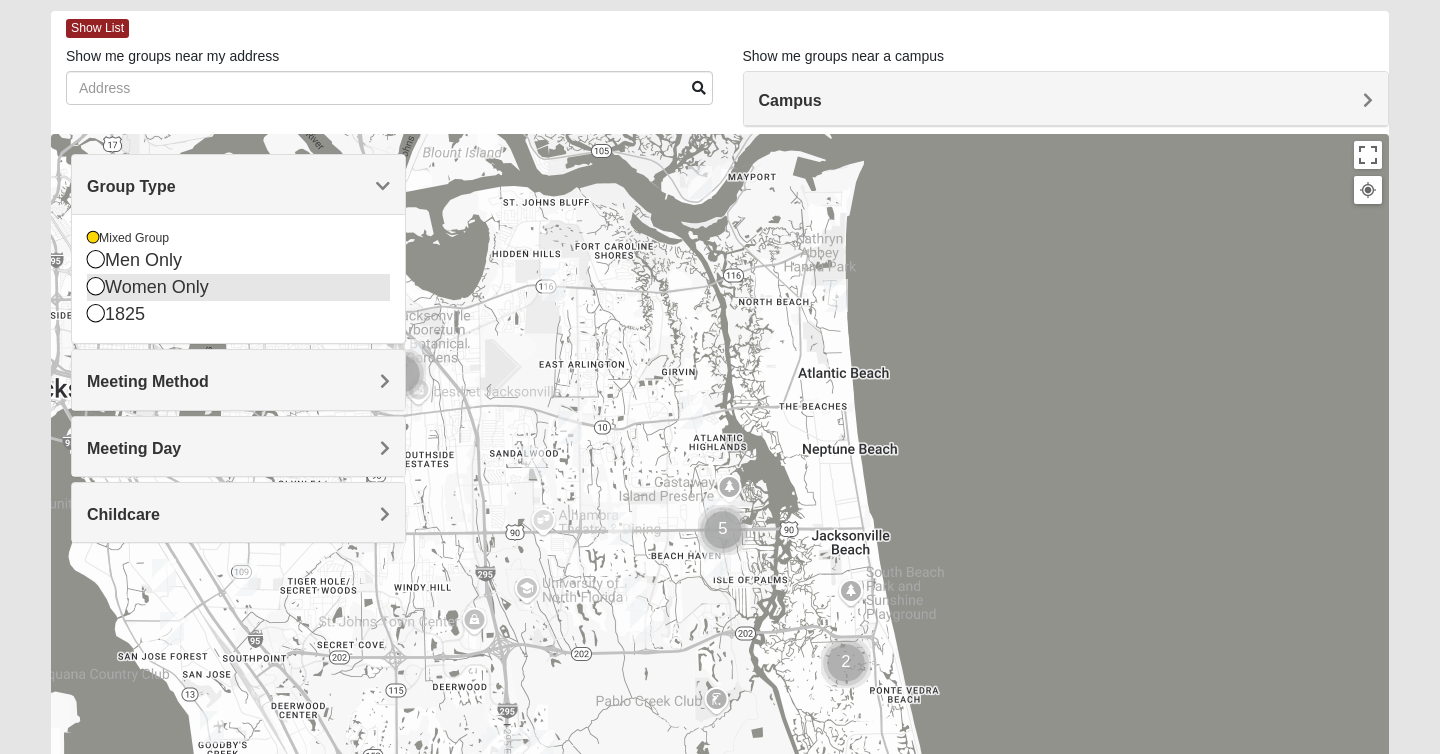 click on "Women Only" at bounding box center [238, 287] 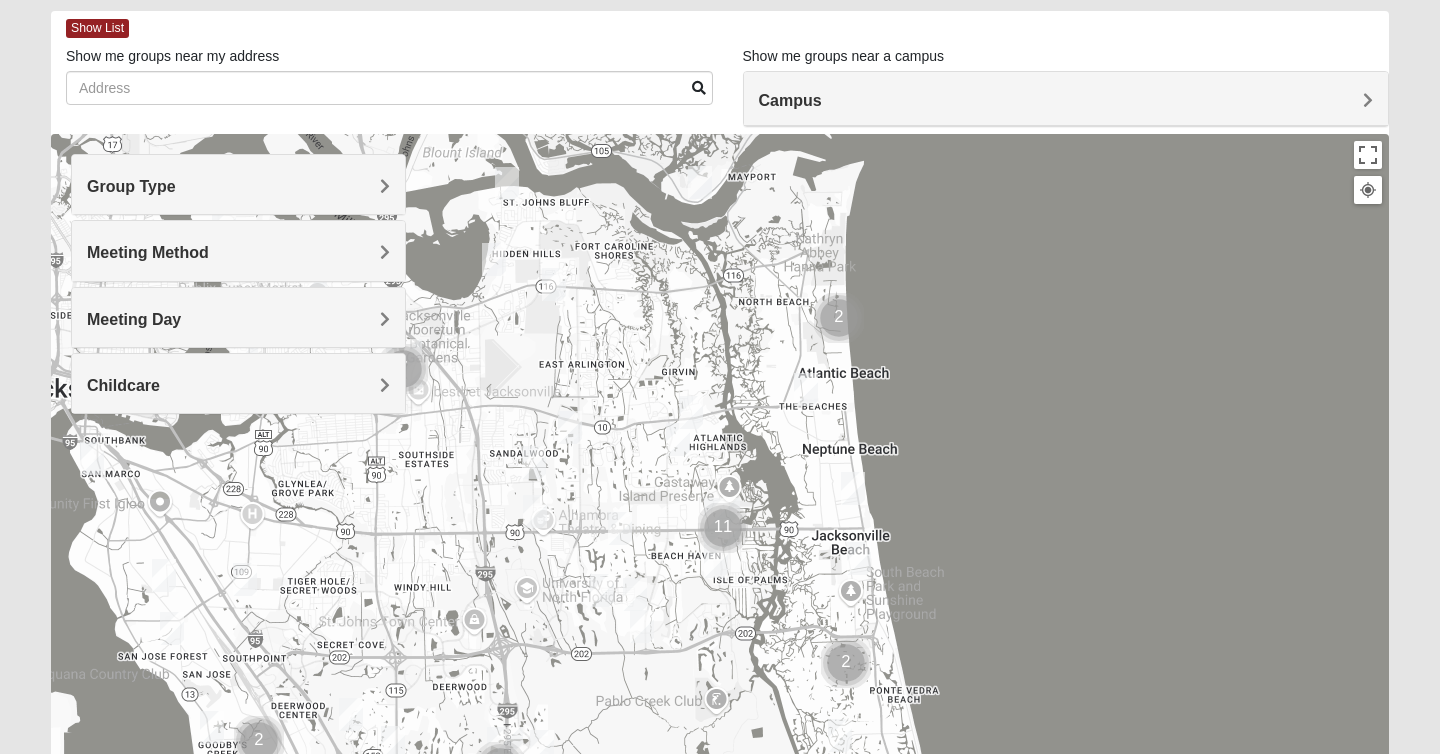 click on "Meeting Method" at bounding box center (238, 252) 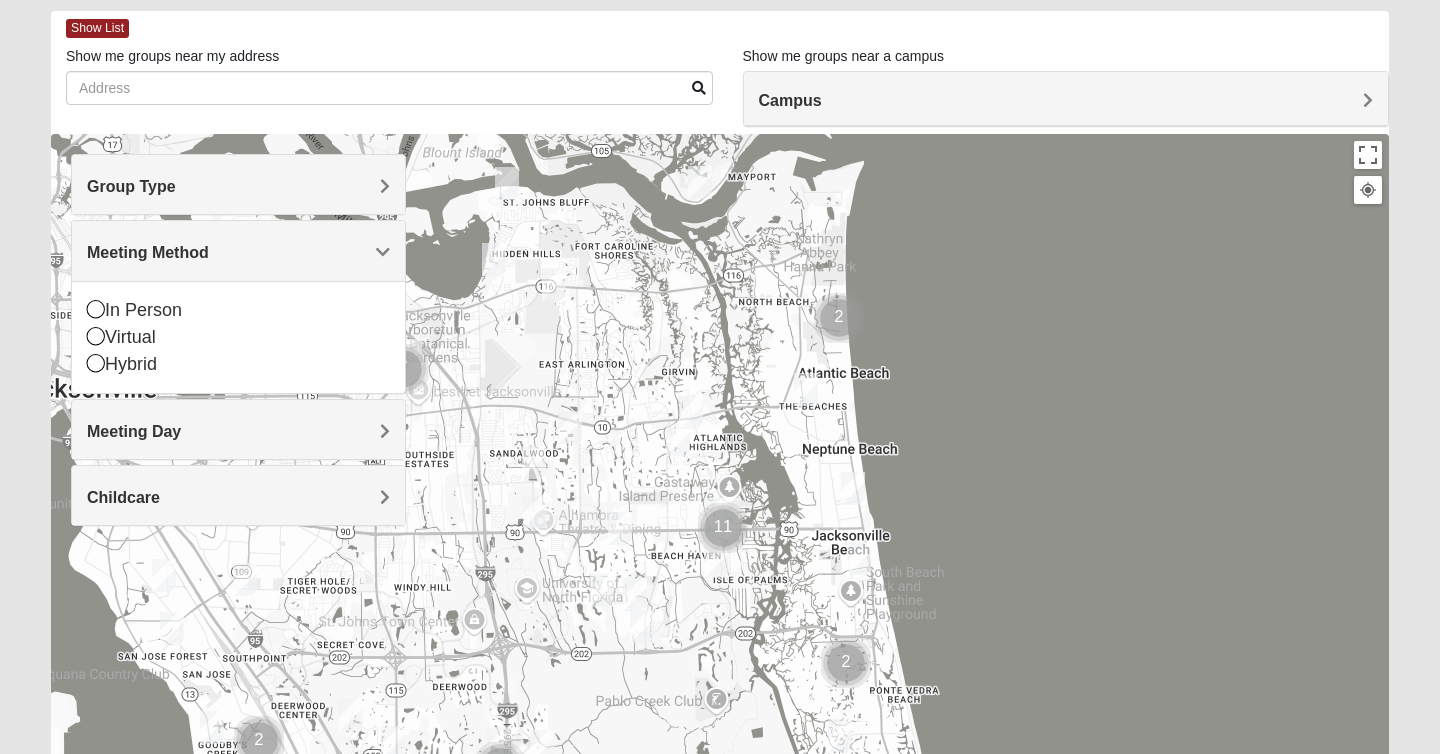 click on "Meeting Method" at bounding box center (238, 252) 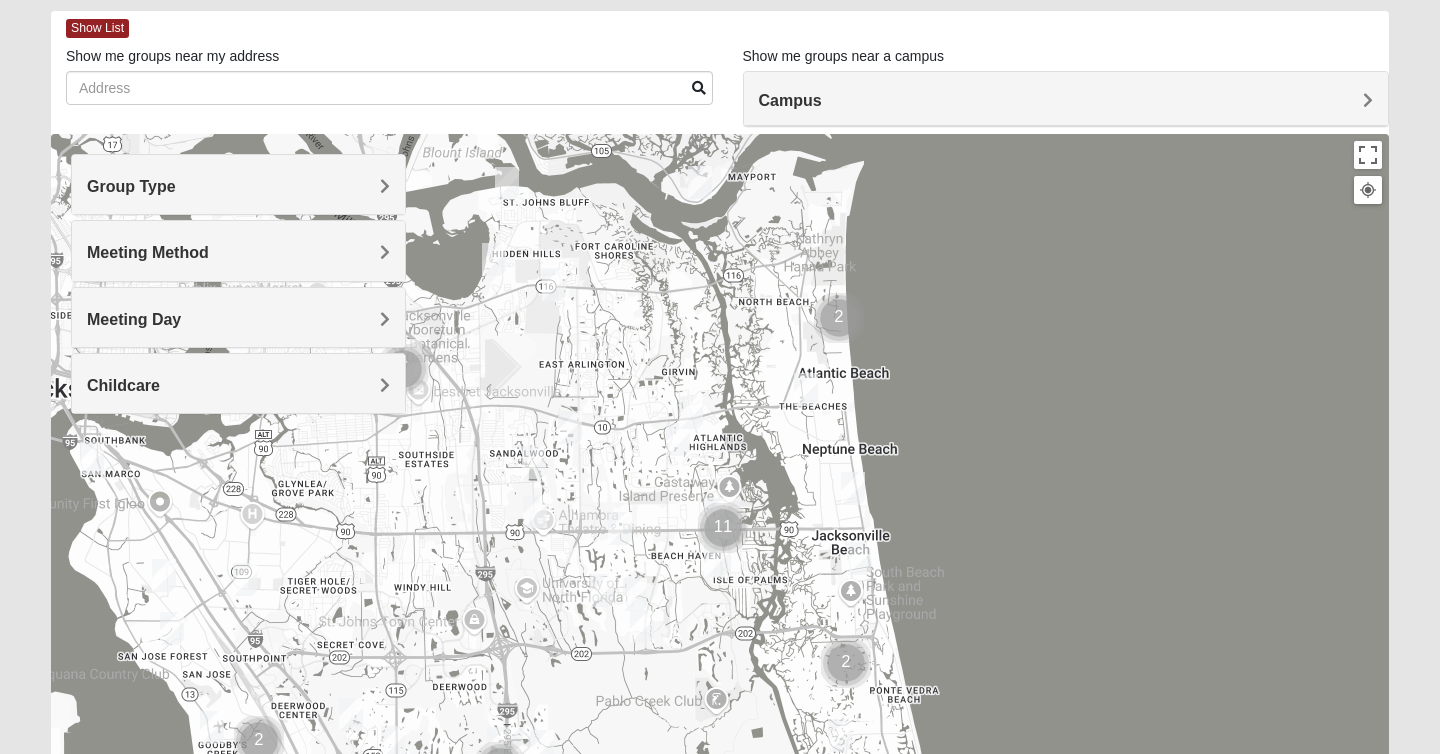click on "Meeting Day" at bounding box center [238, 319] 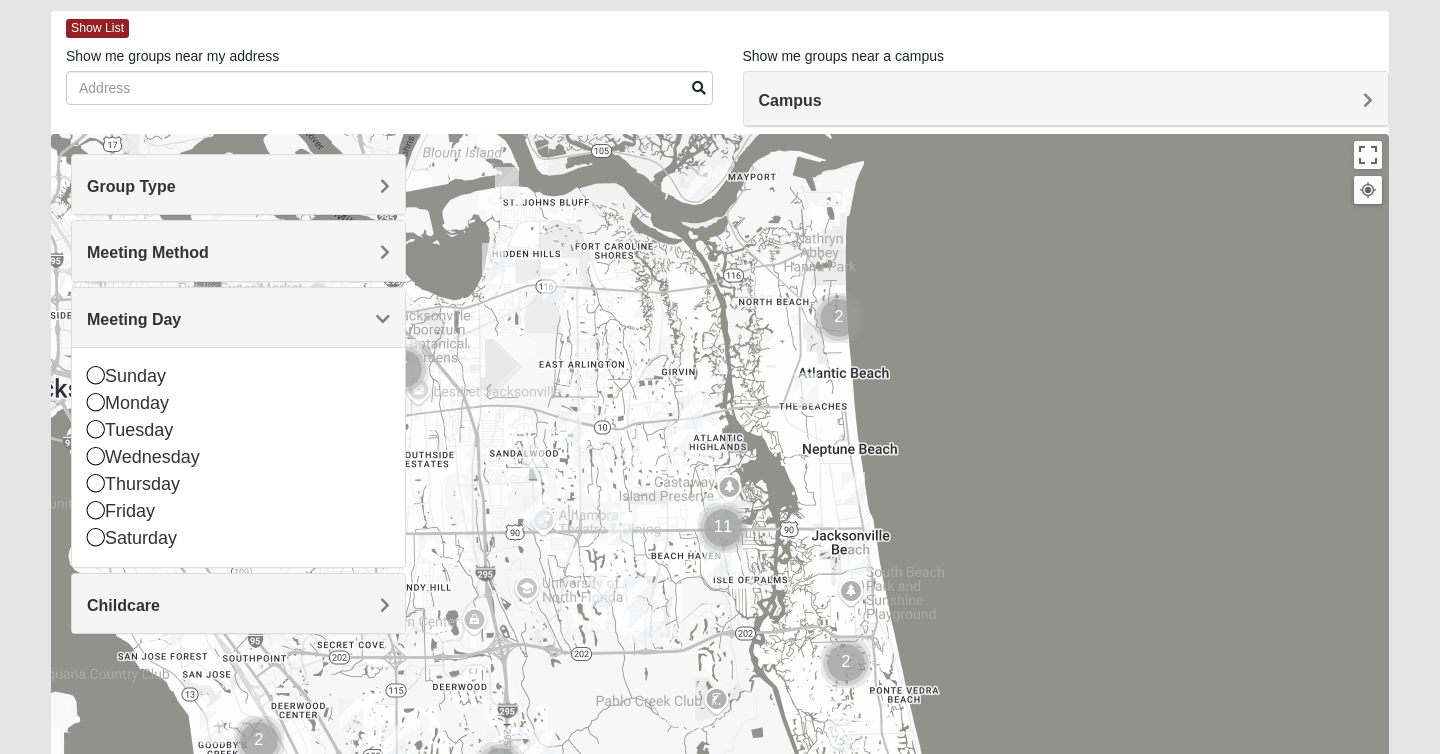 click on "Sunday
Monday
Tuesday
Wednesday
Thursday
Friday
Saturday" at bounding box center [238, 457] 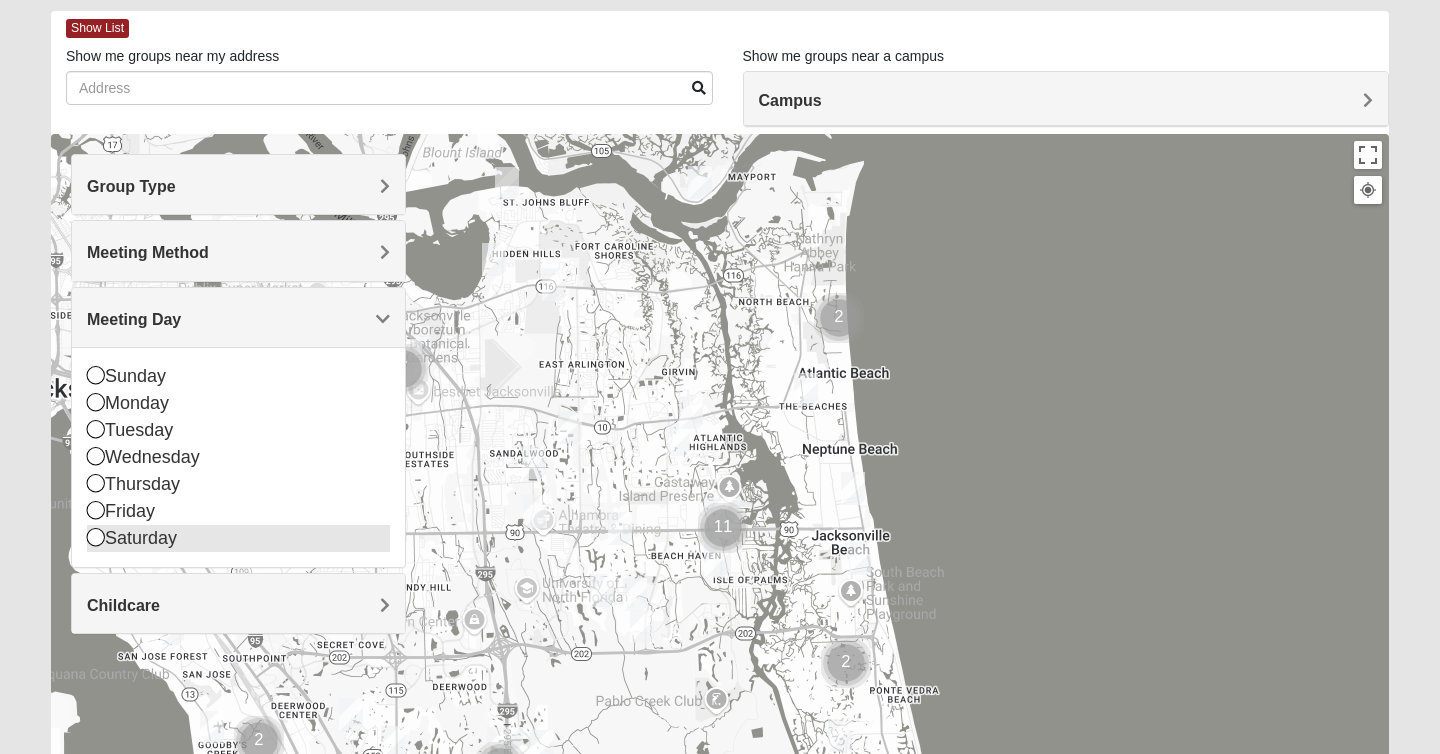 click on "Saturday" at bounding box center [238, 538] 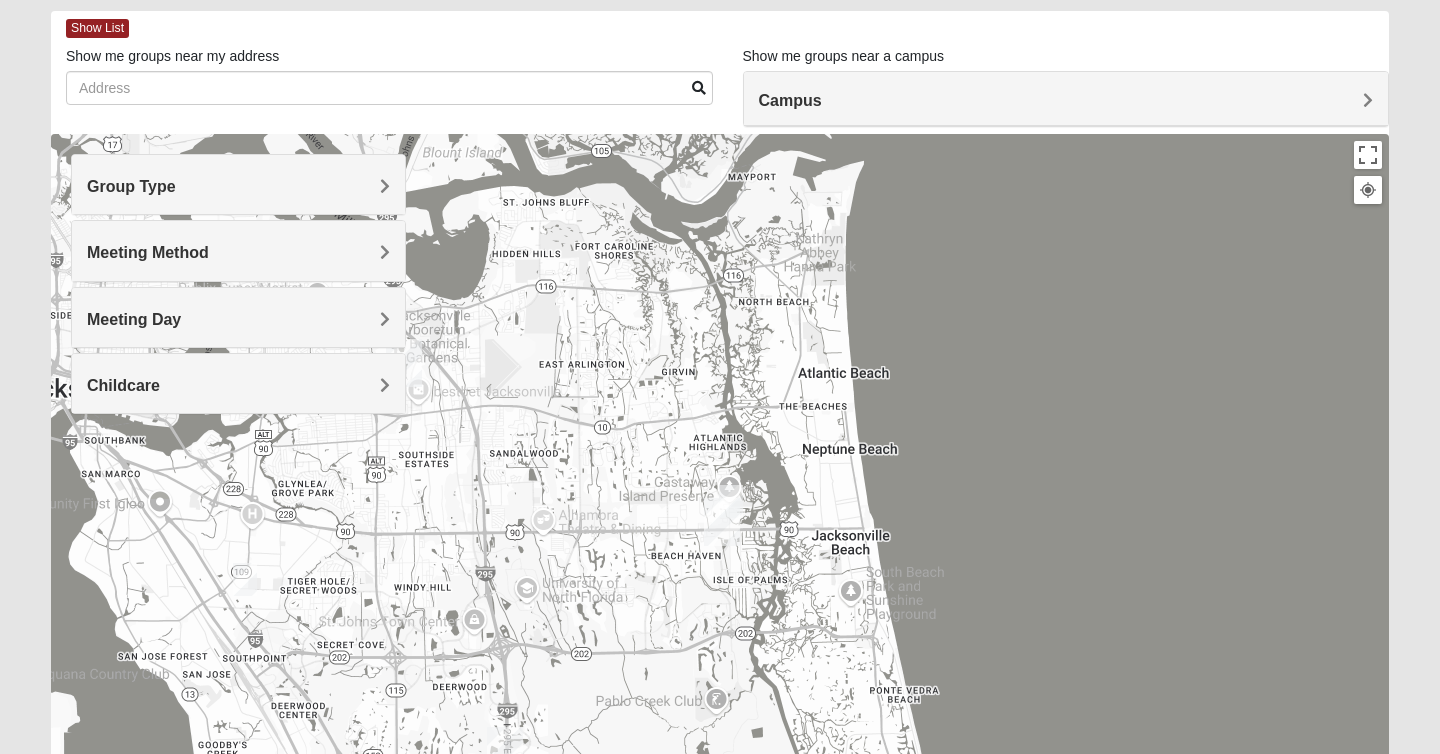 click on "Meeting Day" at bounding box center (238, 319) 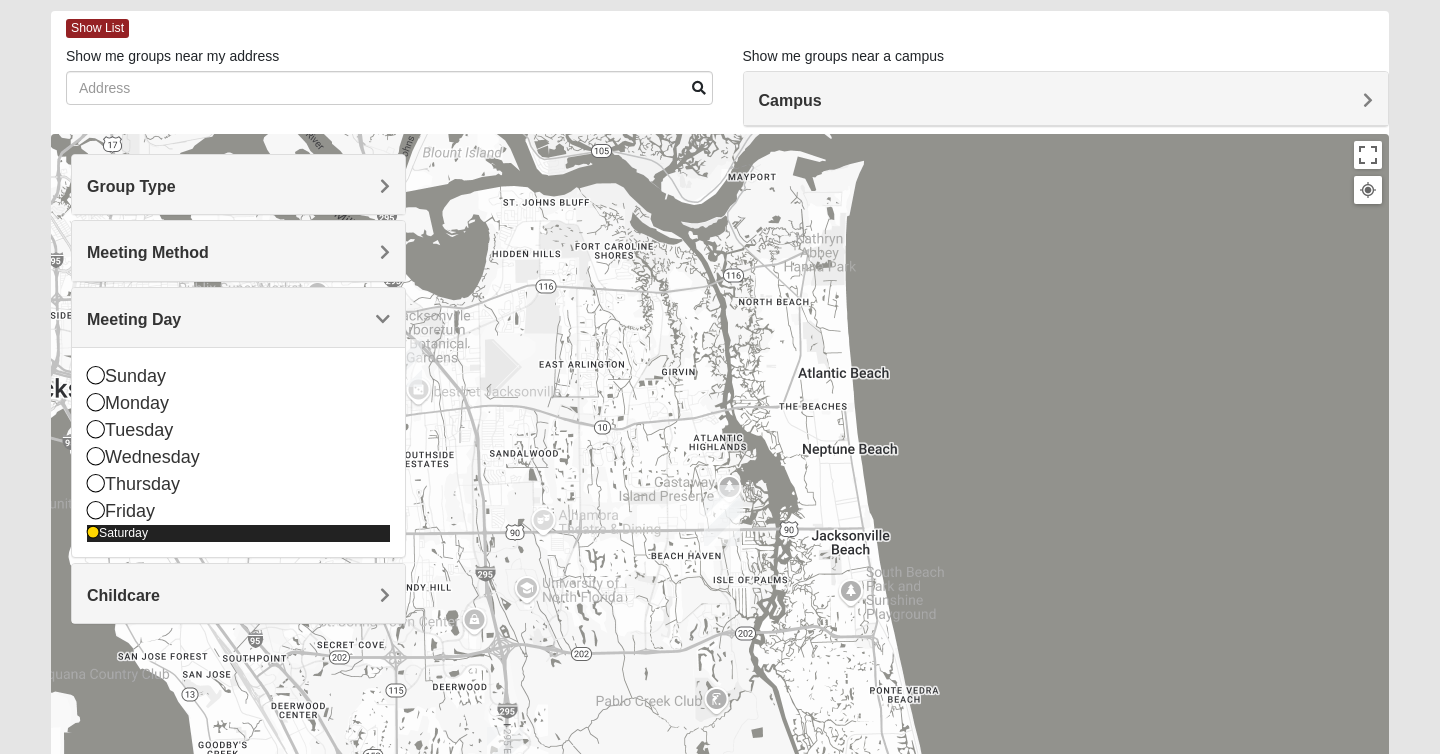 click on "Saturday" at bounding box center (238, 533) 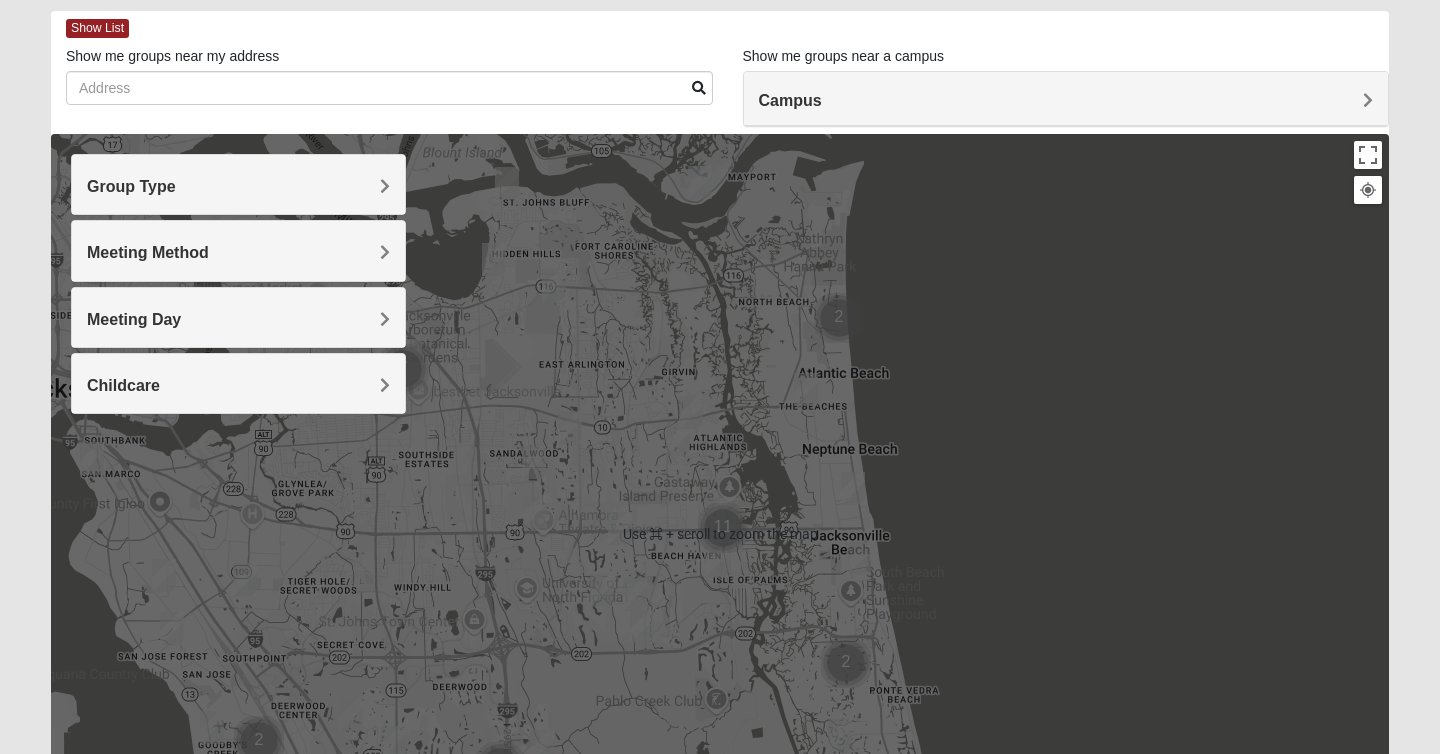 click at bounding box center [806, 389] 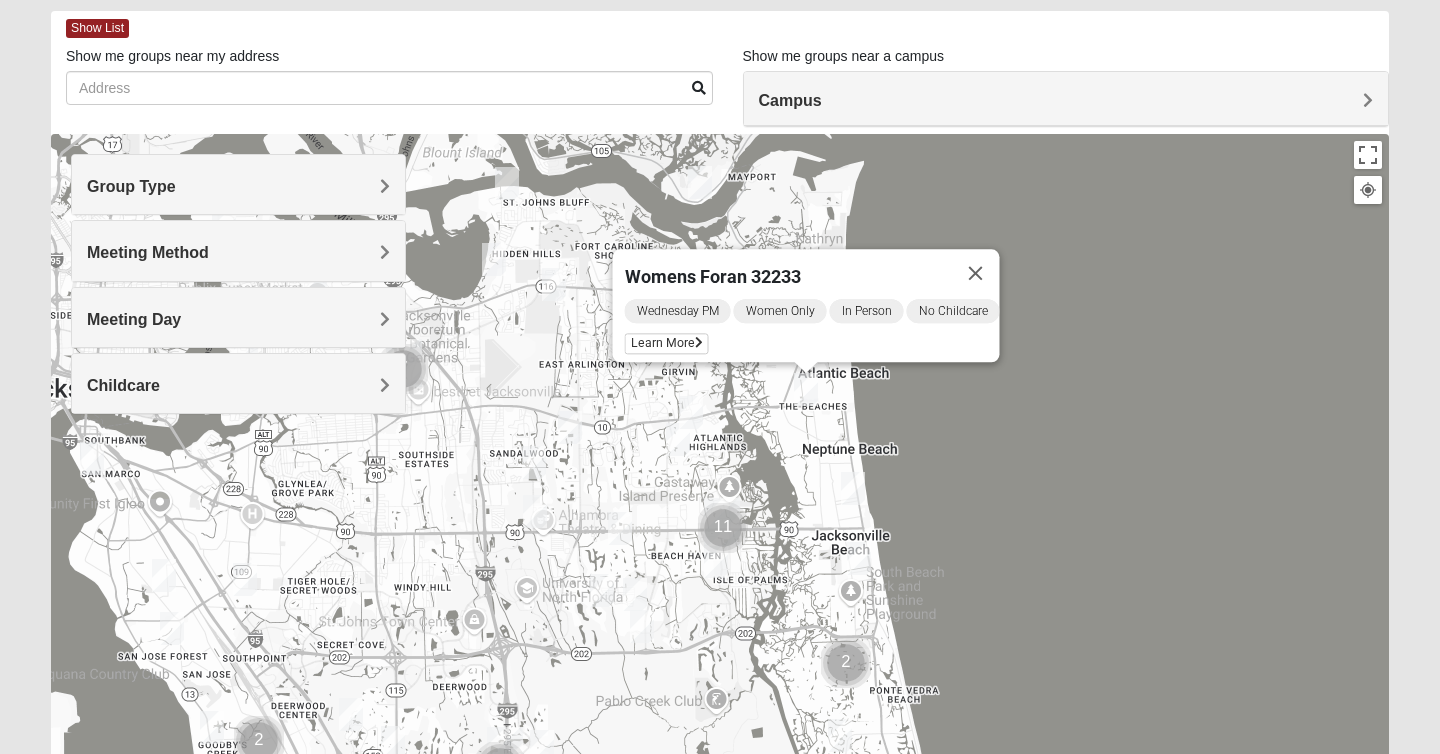 click at bounding box center (678, 439) 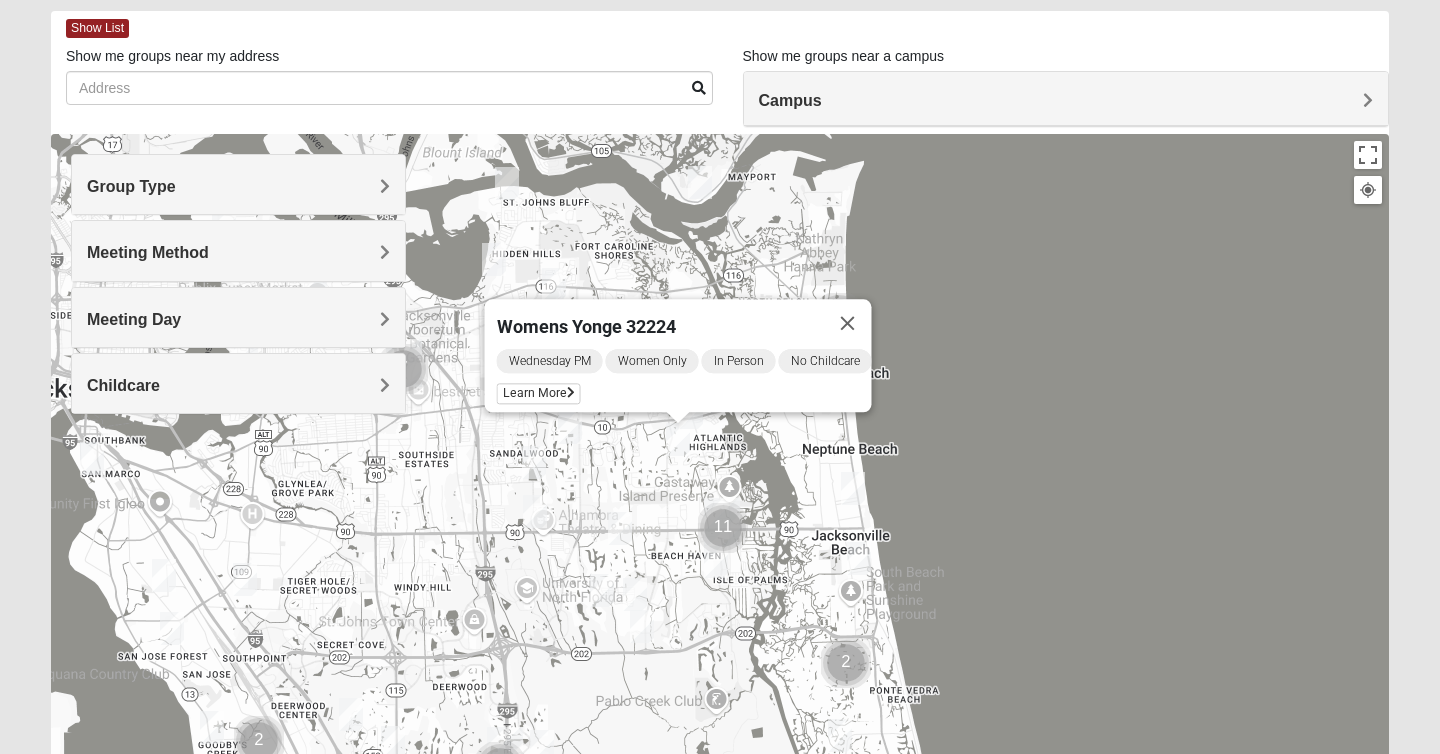 click at bounding box center (535, 511) 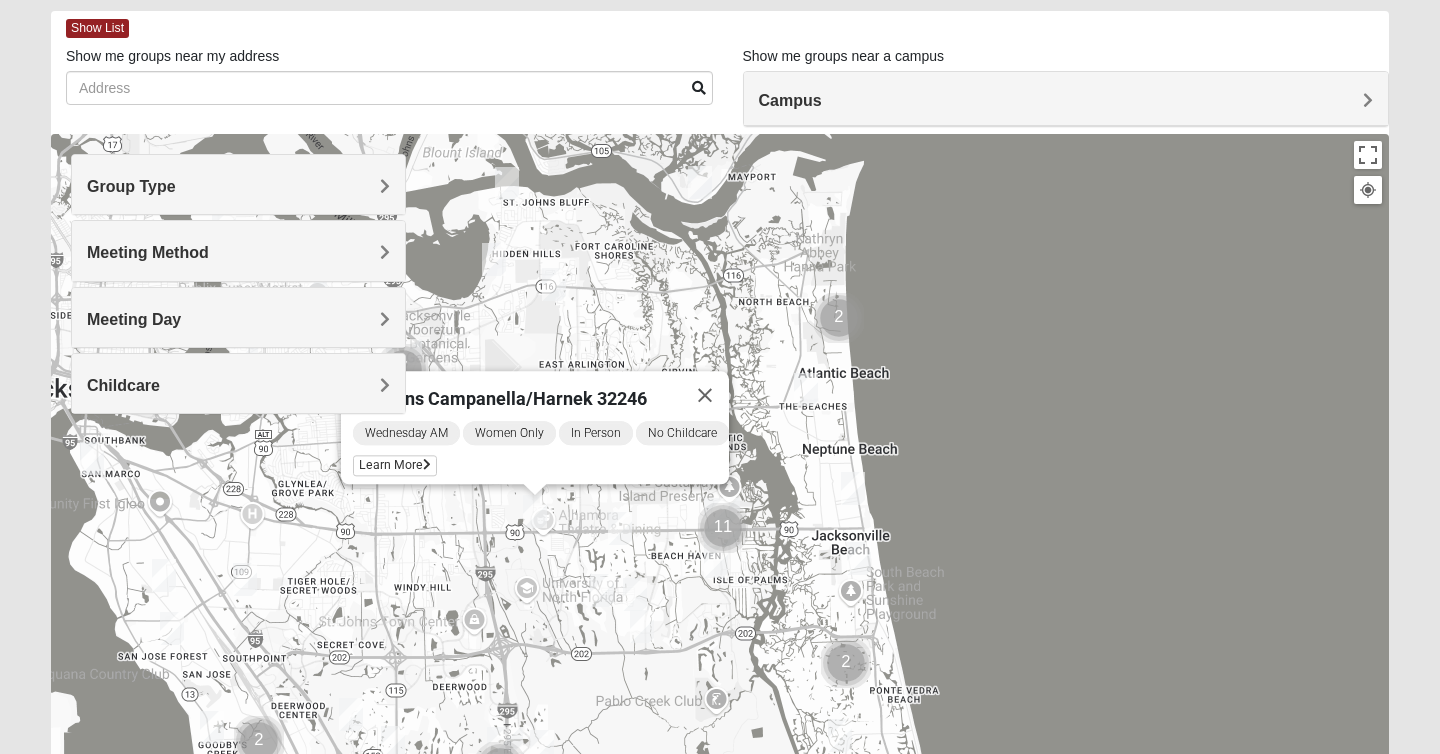 click at bounding box center (602, 590) 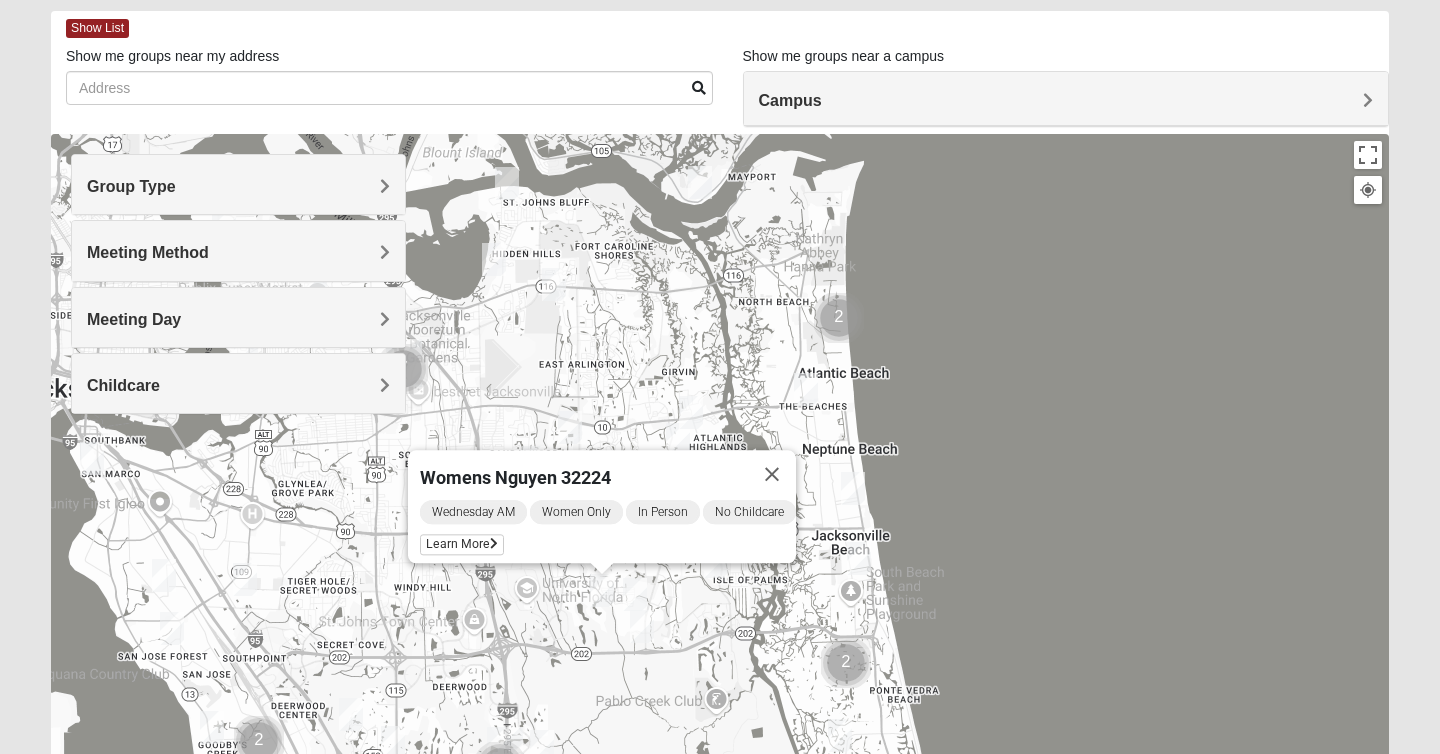 click at bounding box center (853, 488) 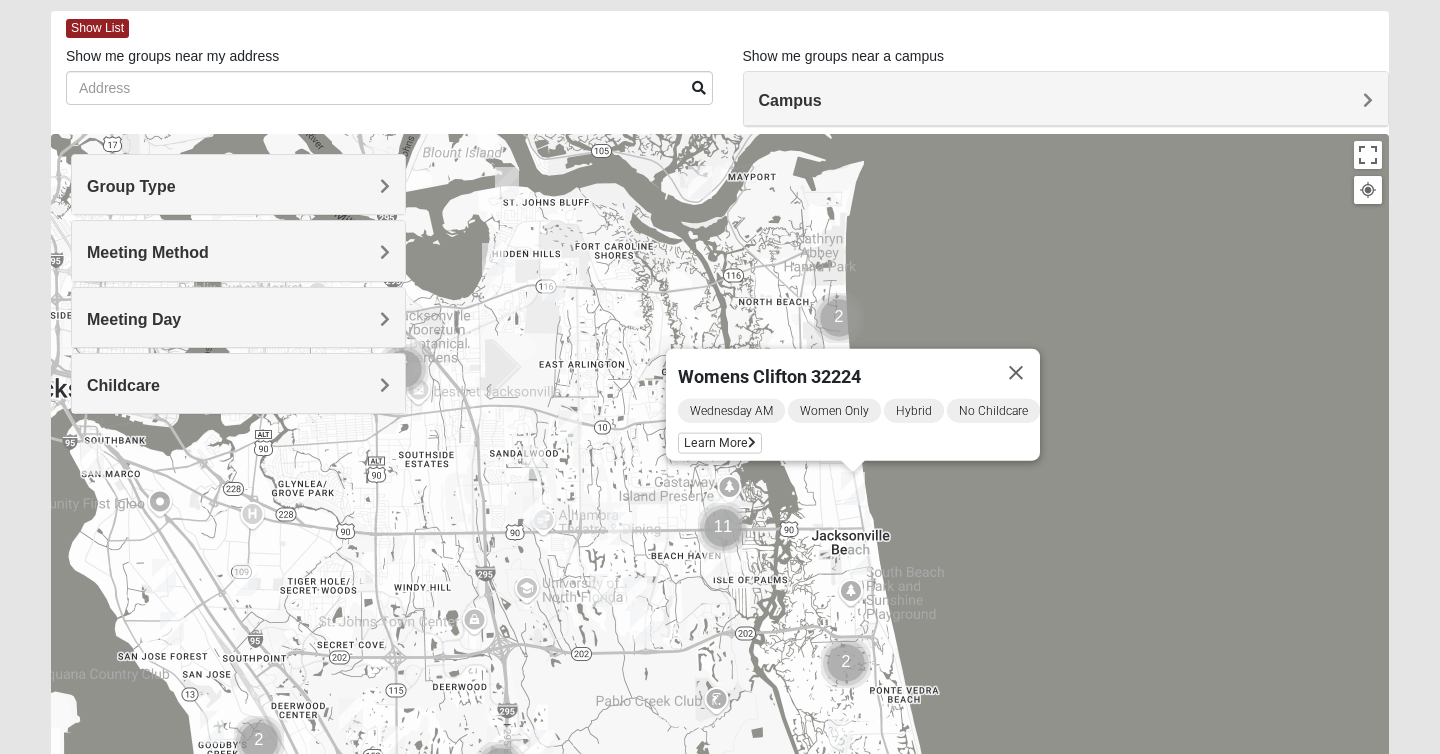 click at bounding box center [859, 558] 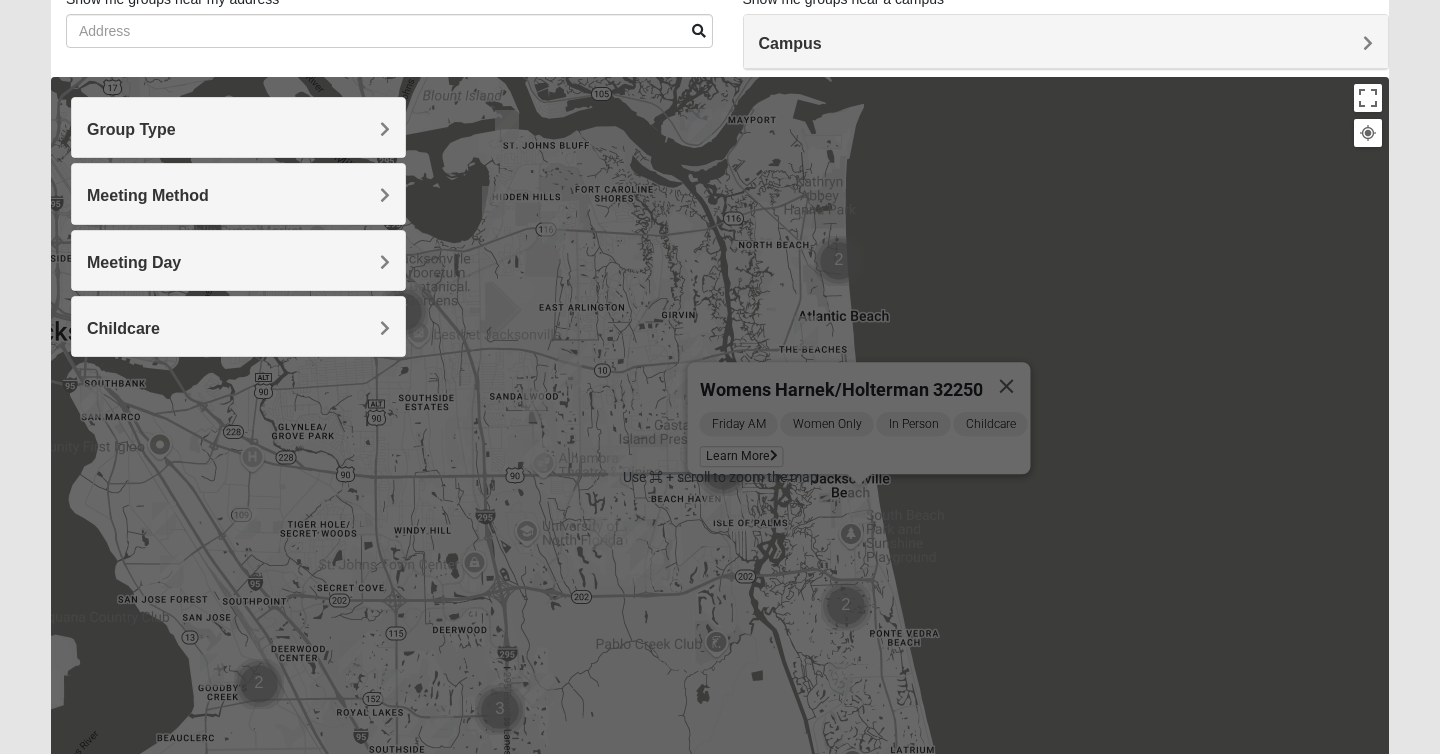 scroll, scrollTop: 158, scrollLeft: 0, axis: vertical 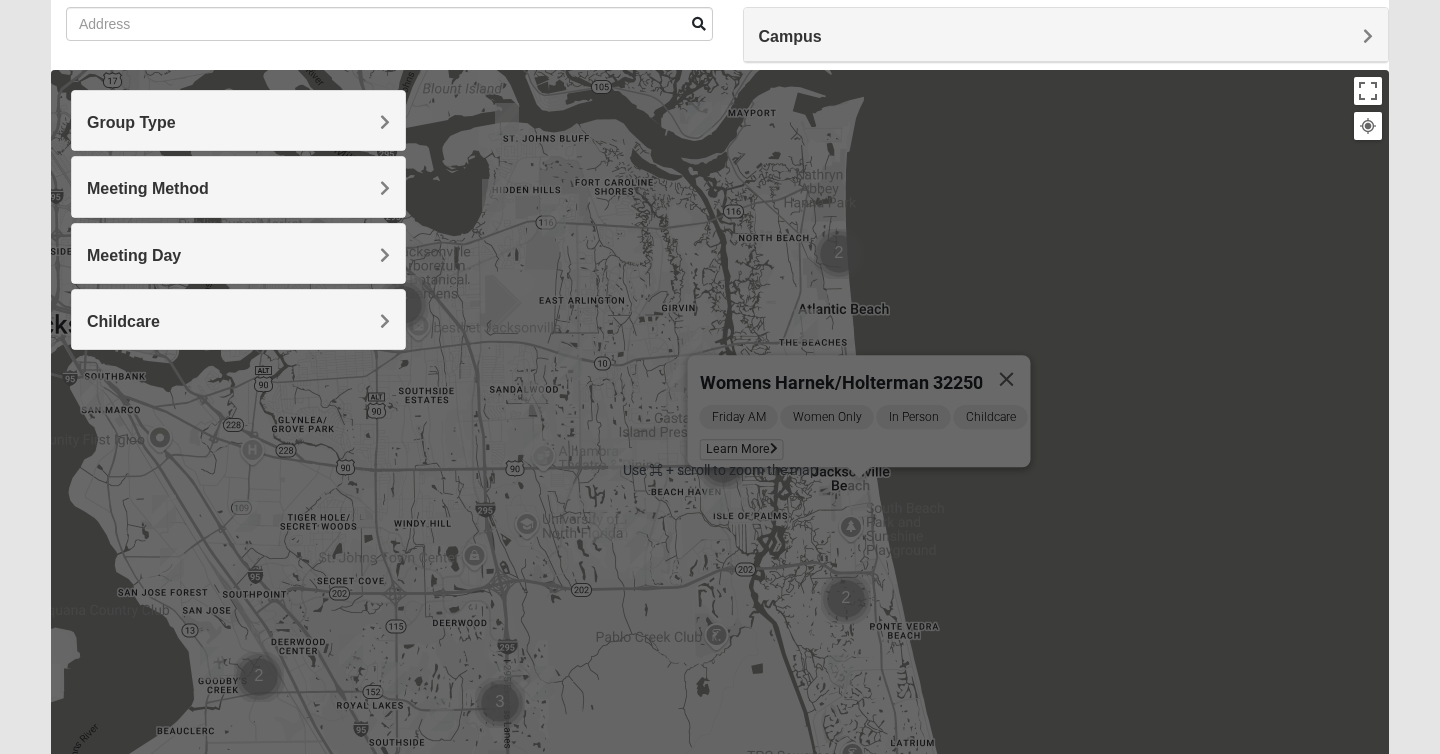 click at bounding box center (840, 671) 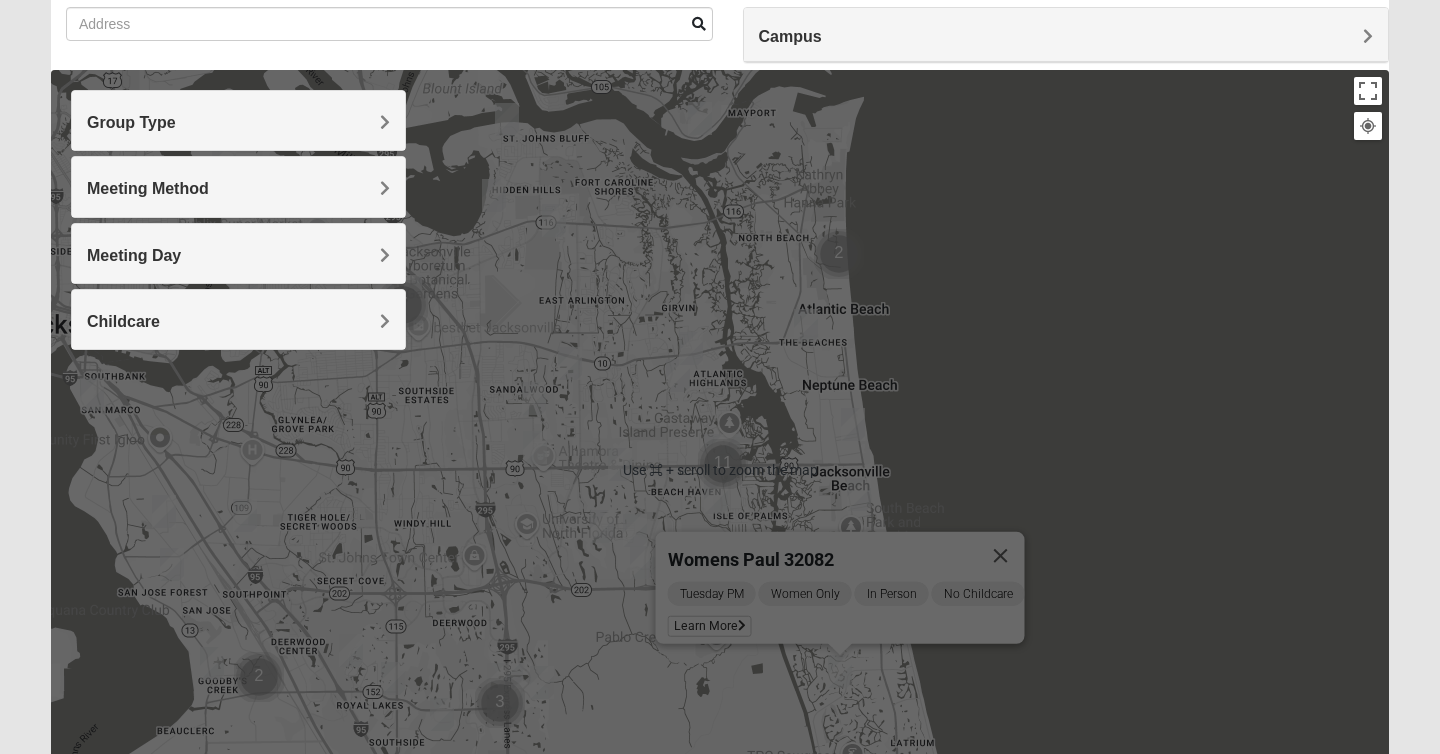click on "Womens Paul 32082 Tuesday PM Women Only In Person No Childcare Learn More" at bounding box center [720, 470] 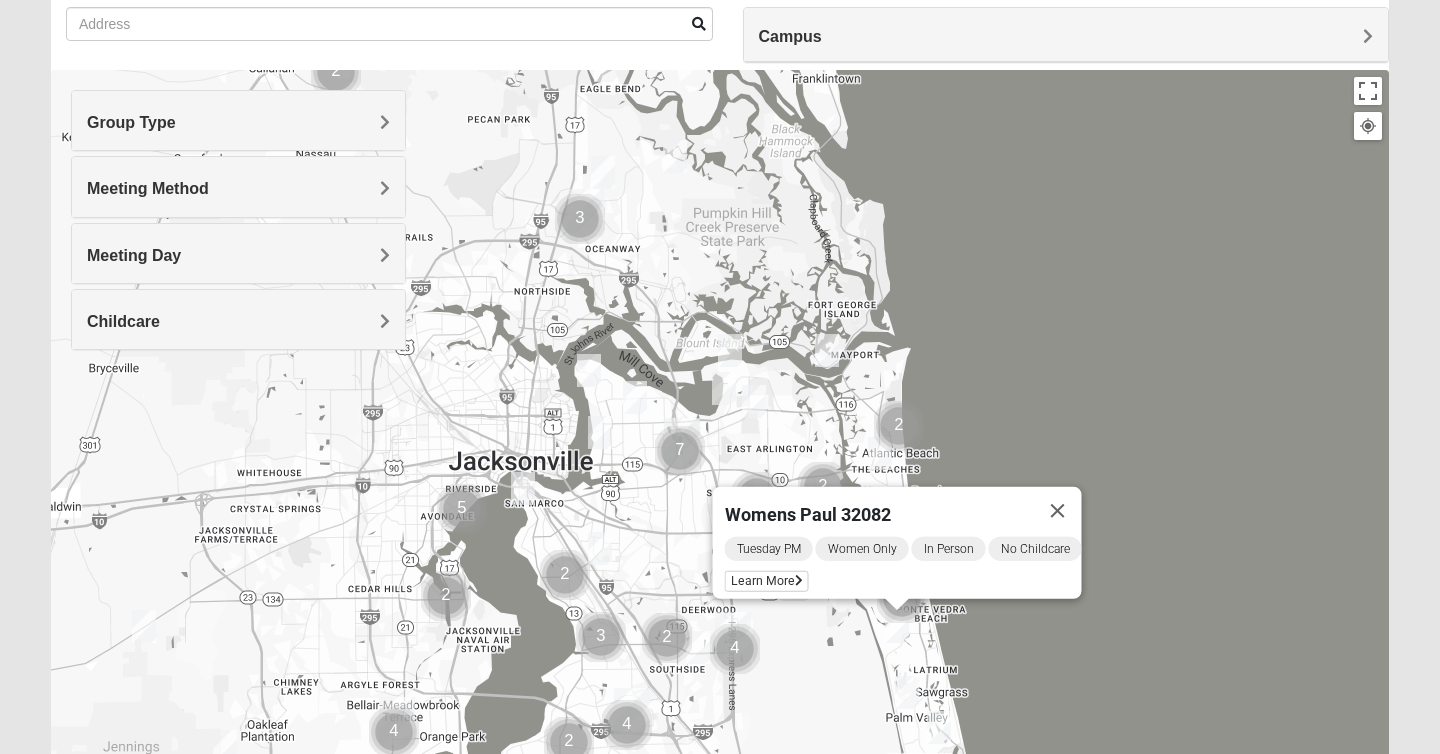 drag, startPoint x: 453, startPoint y: 412, endPoint x: 670, endPoint y: 501, distance: 234.54211 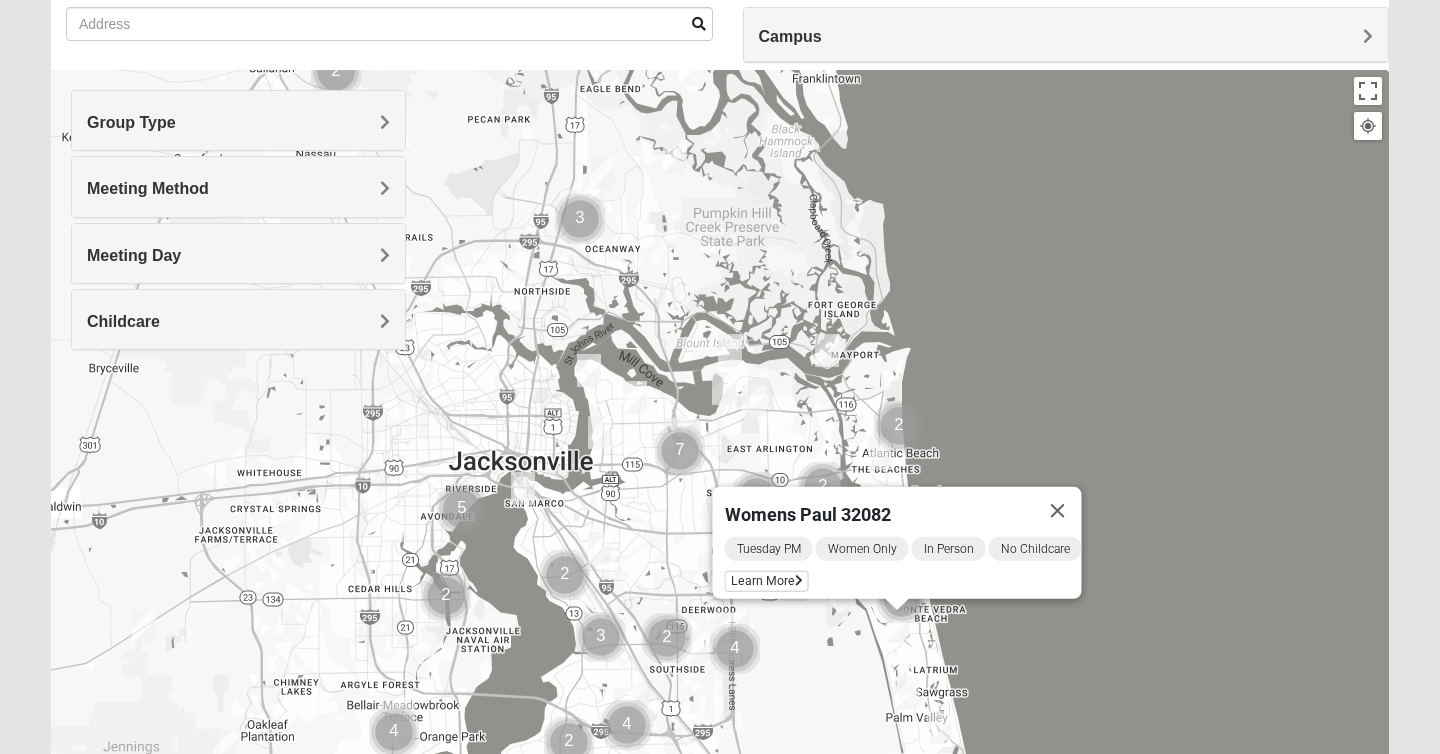 click at bounding box center [600, 432] 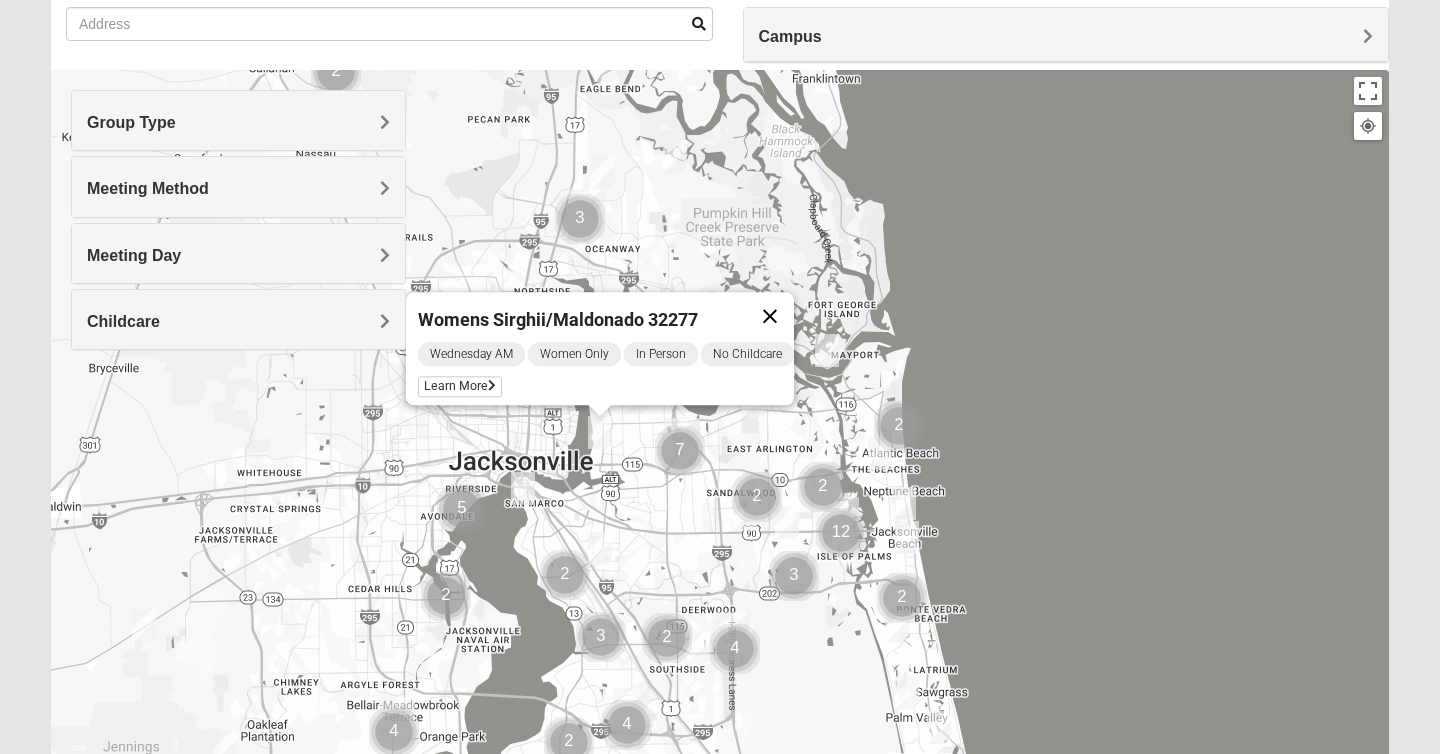 click at bounding box center [770, 316] 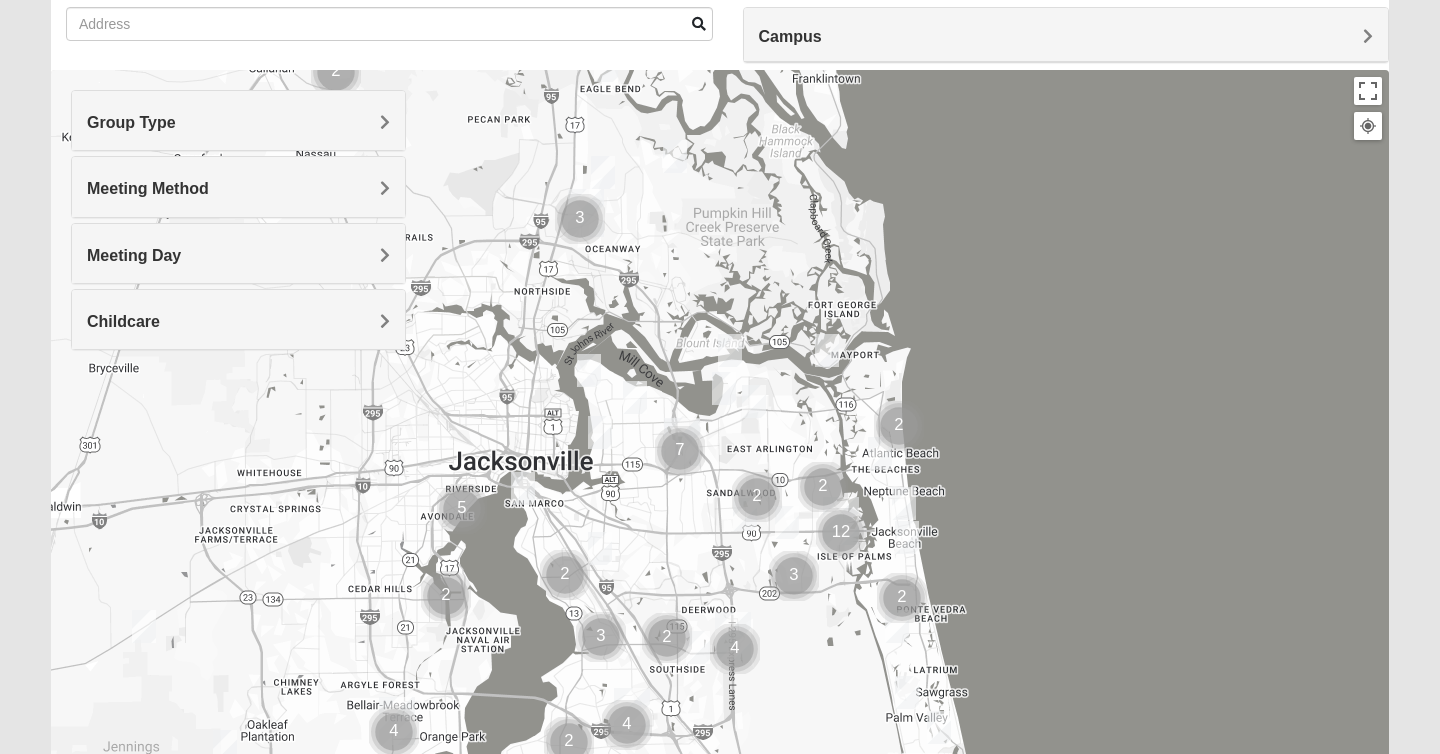 click at bounding box center [635, 397] 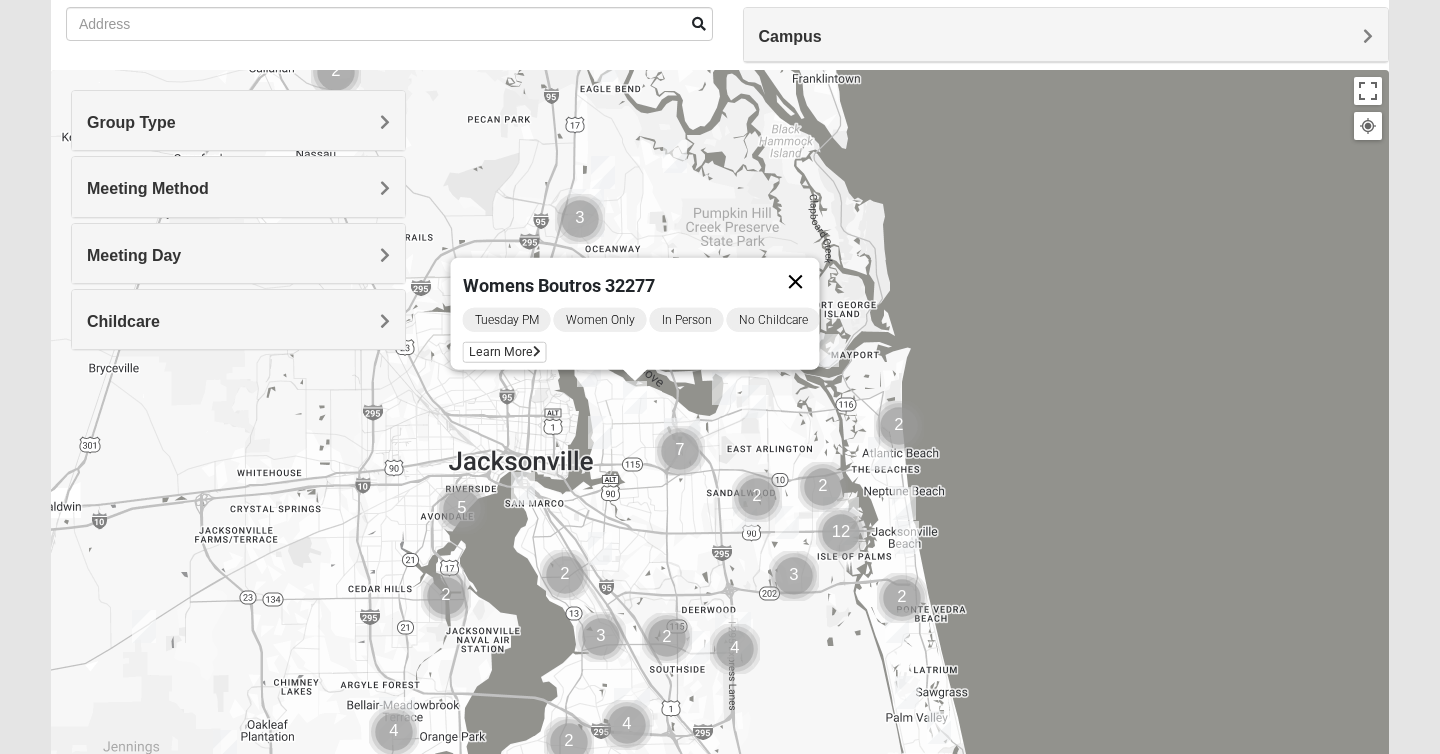 click at bounding box center [796, 282] 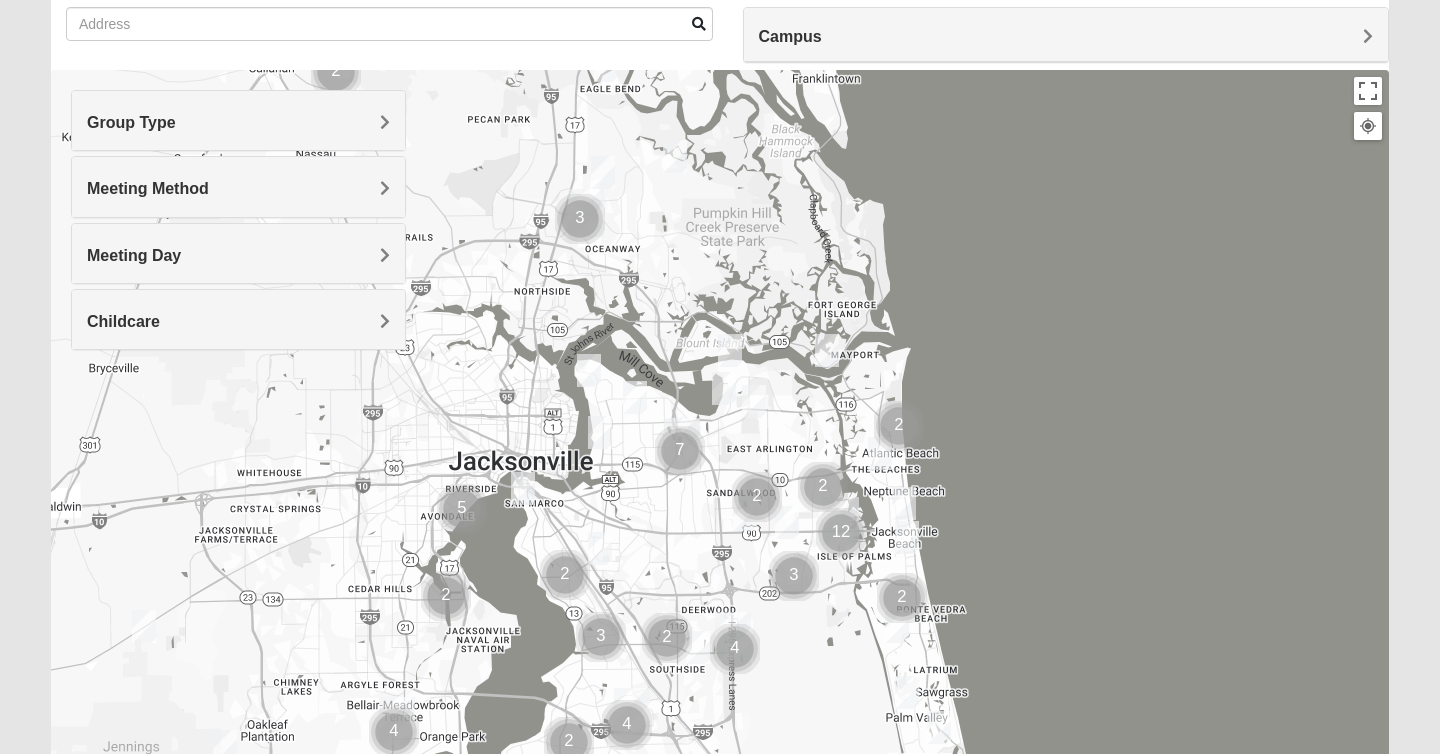 click at bounding box center (589, 370) 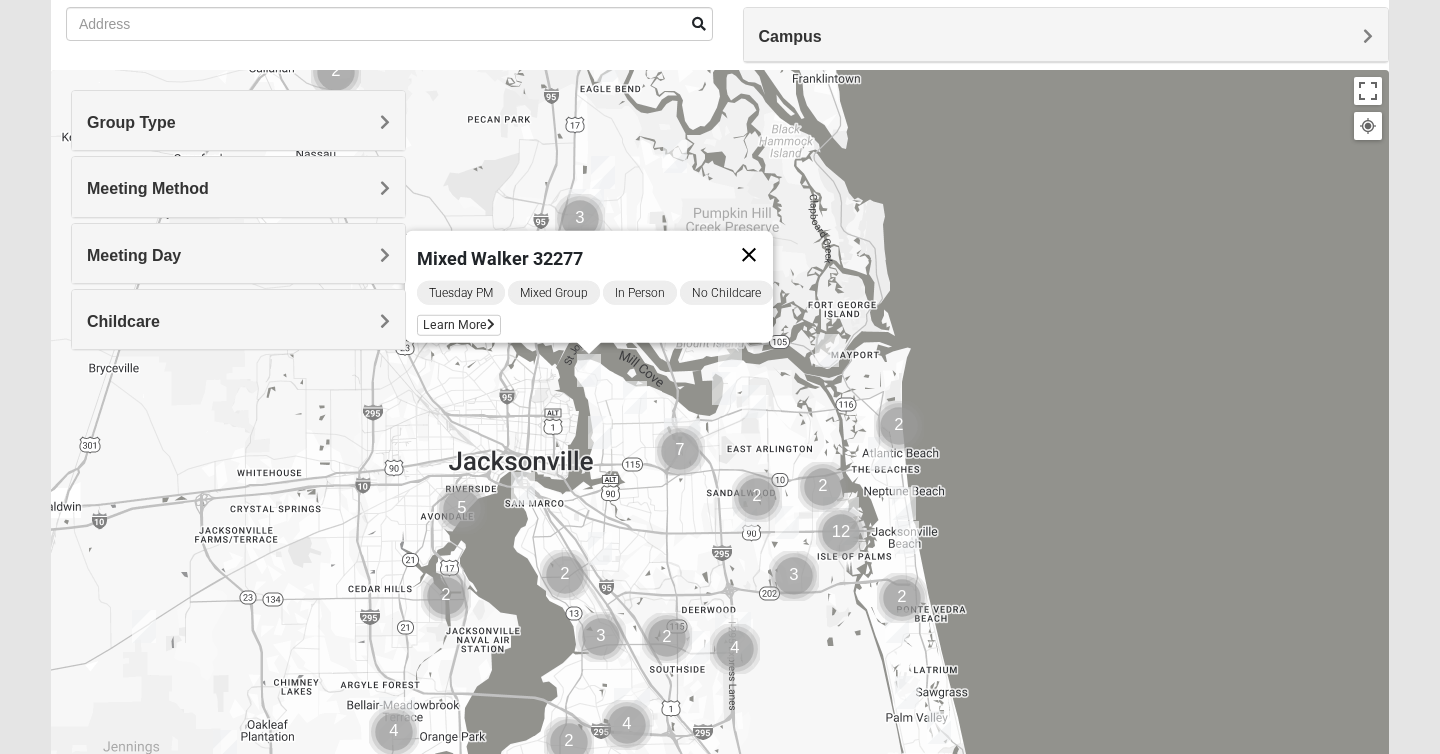 click at bounding box center [749, 255] 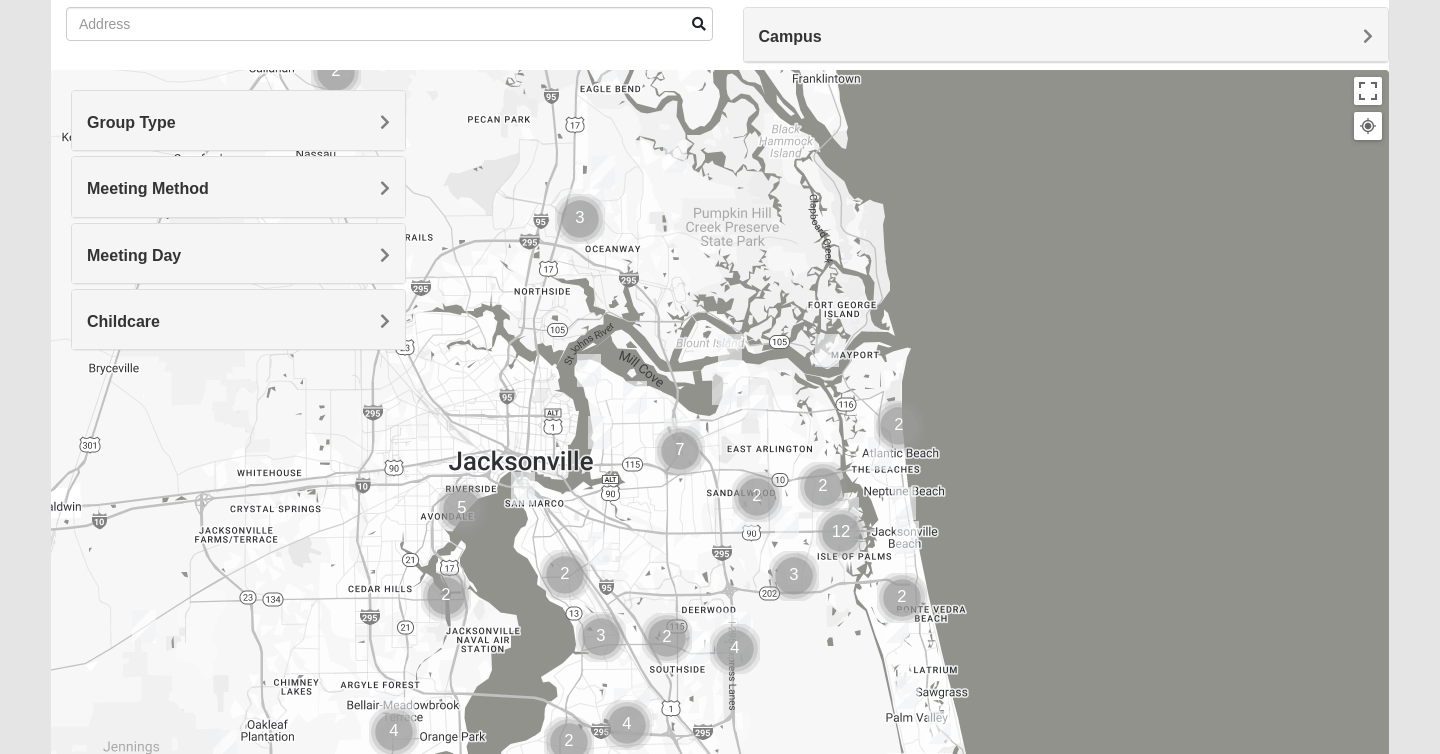 click at bounding box center (580, 219) 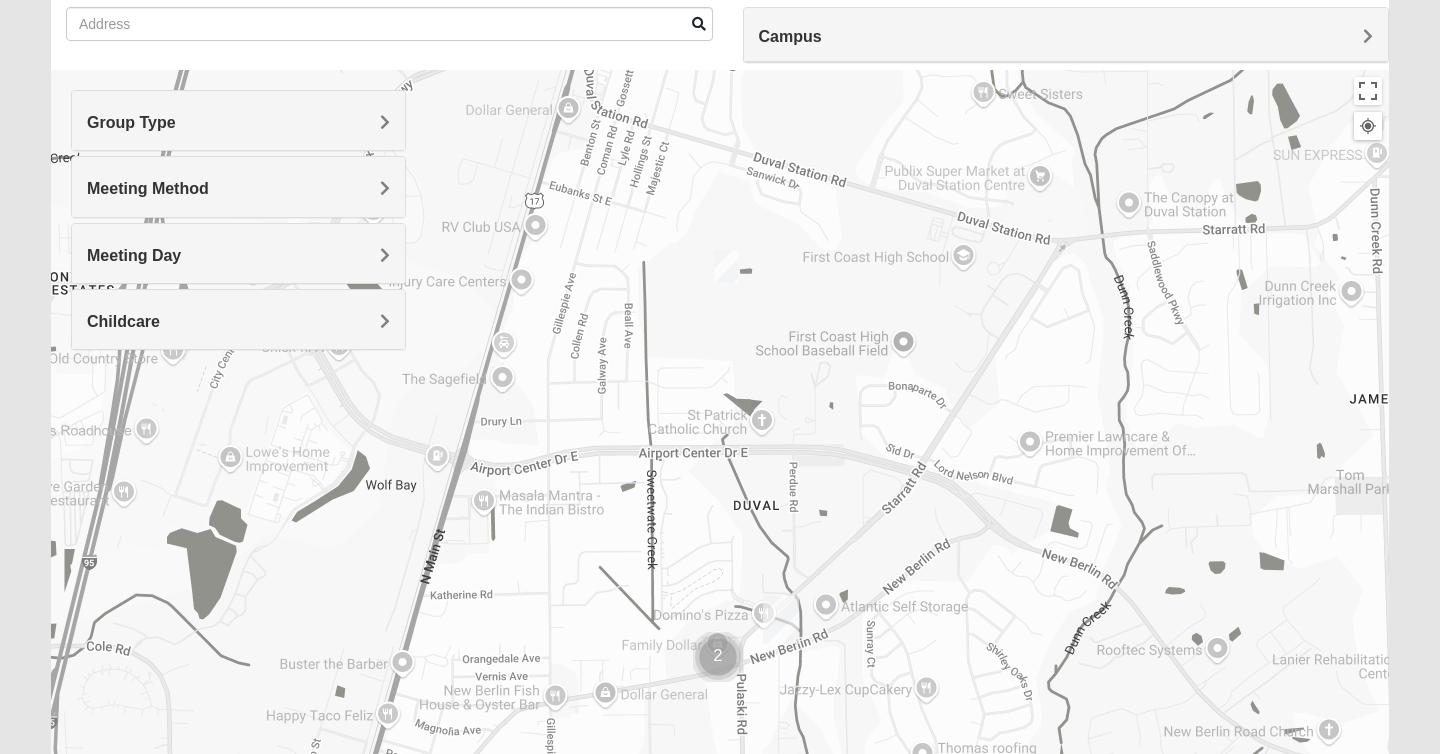 click at bounding box center (718, 657) 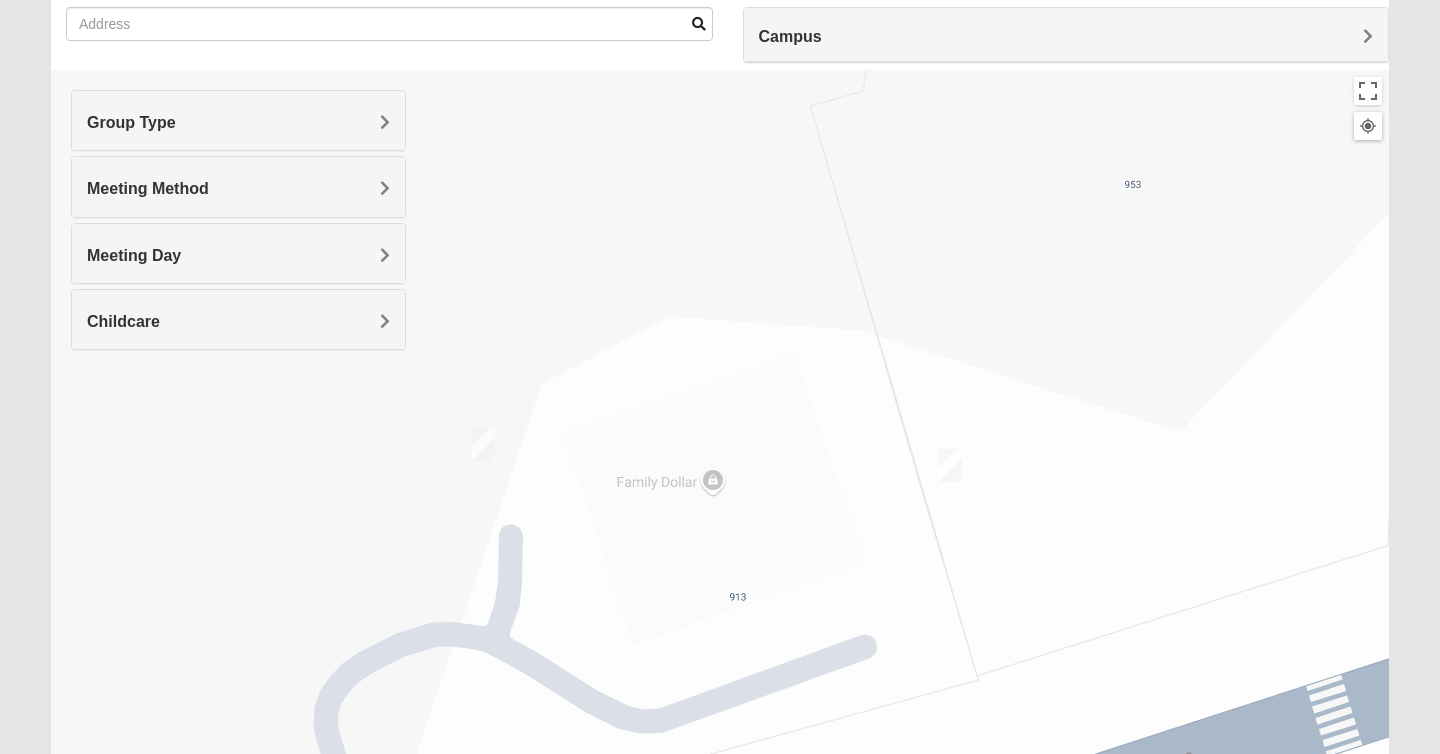 click at bounding box center [483, 444] 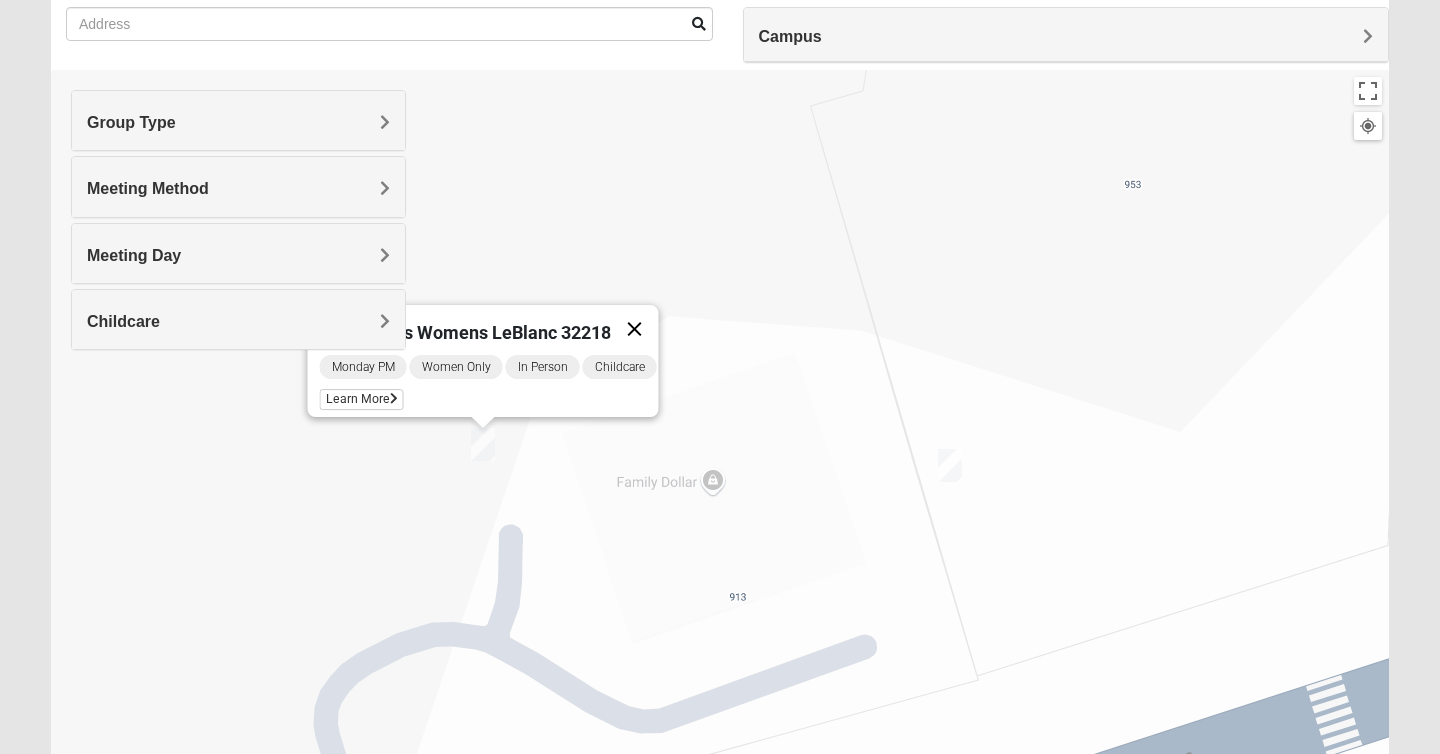 click at bounding box center [635, 329] 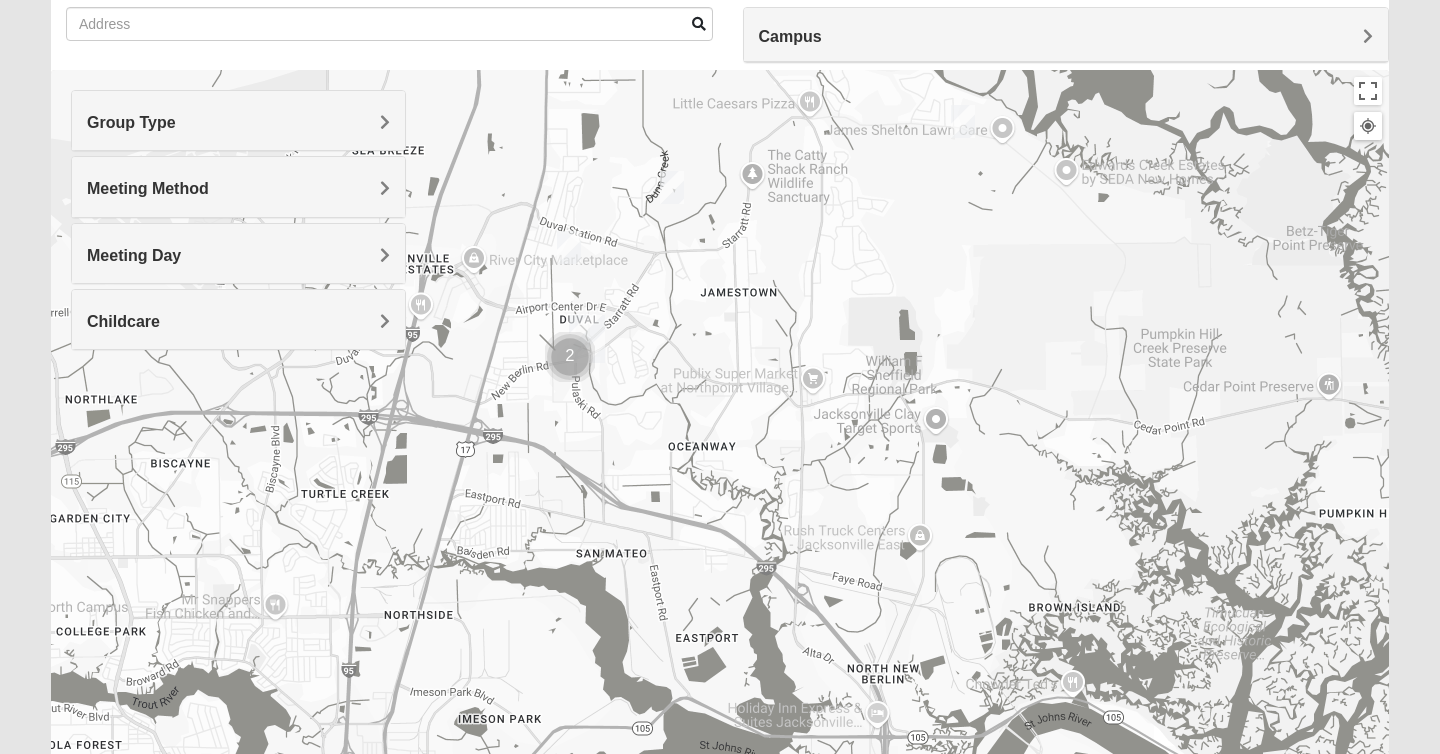 click on "Meeting Day" at bounding box center [238, 253] 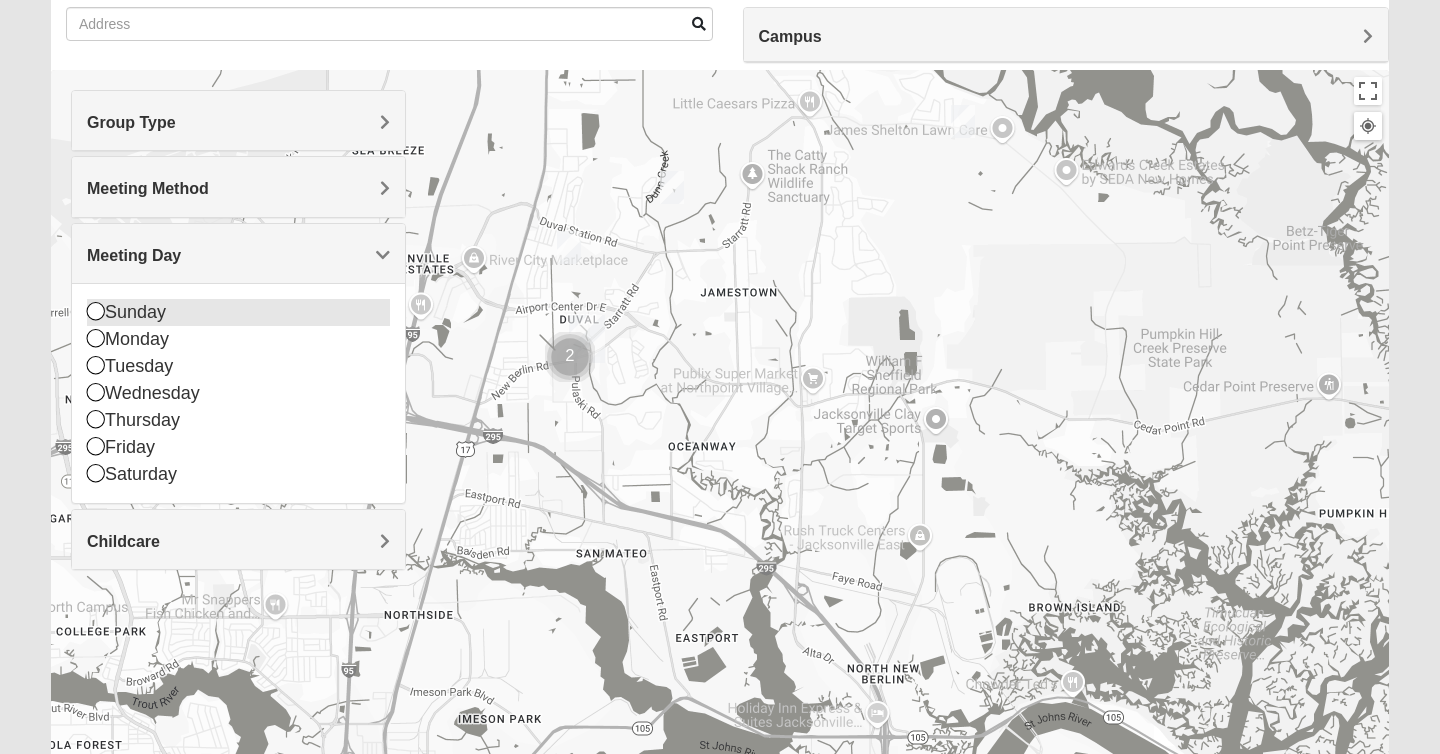 click on "Sunday" at bounding box center (238, 312) 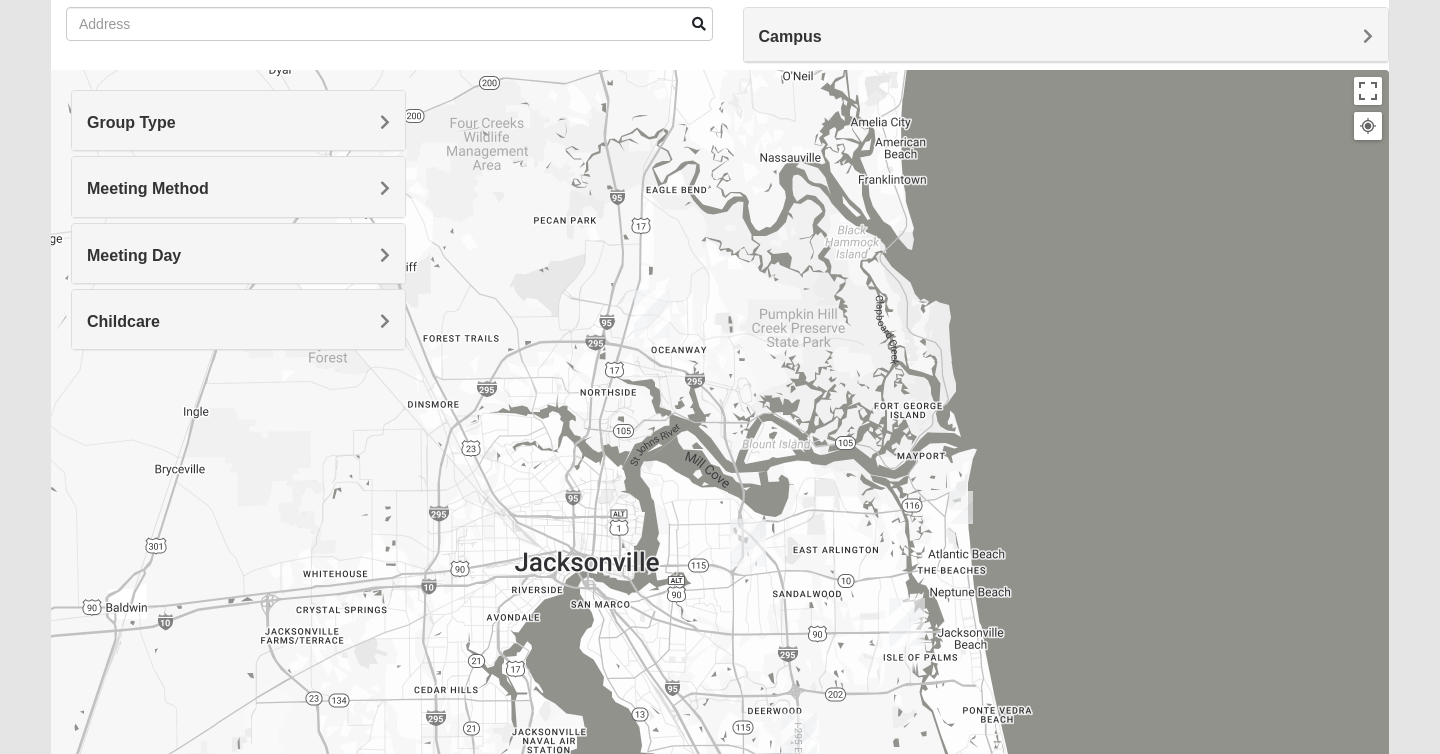 click at bounding box center [961, 507] 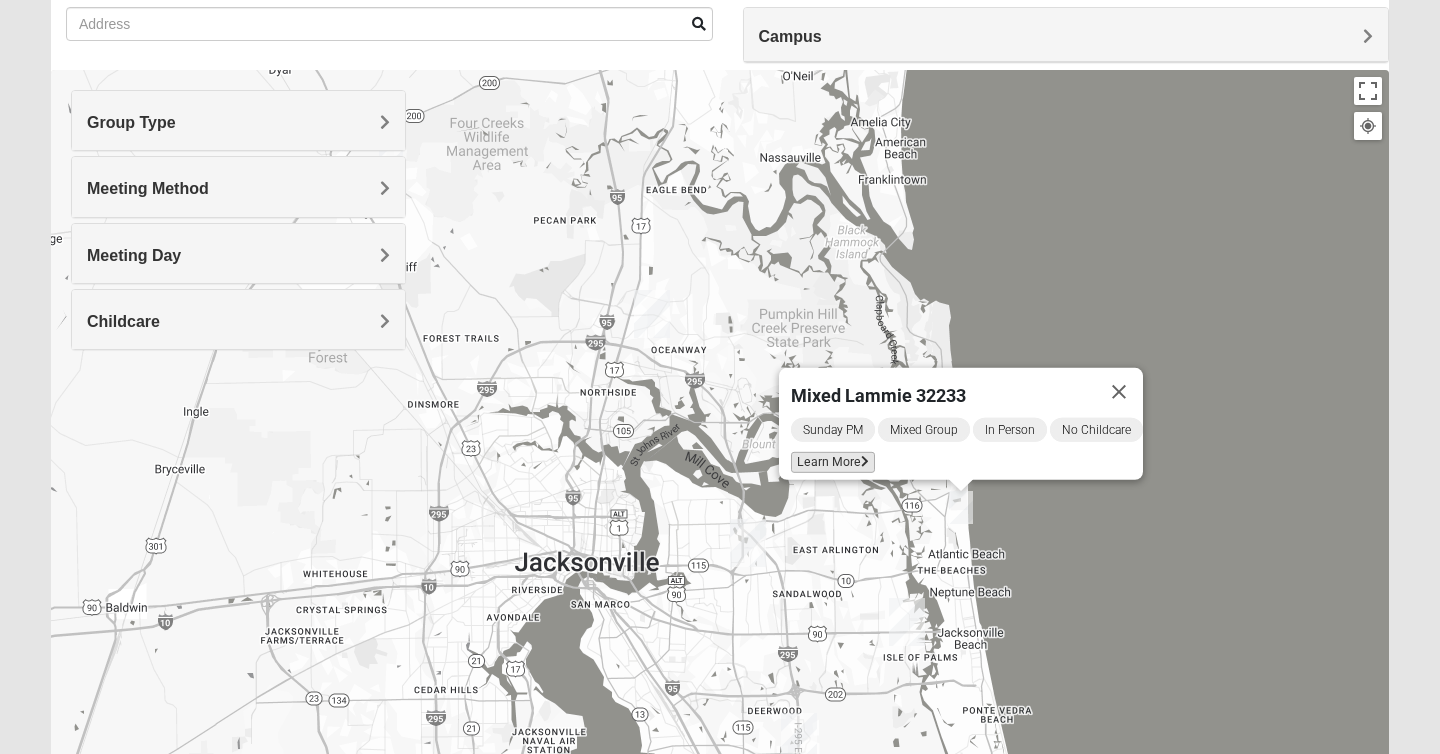 click on "Learn More" at bounding box center [833, 462] 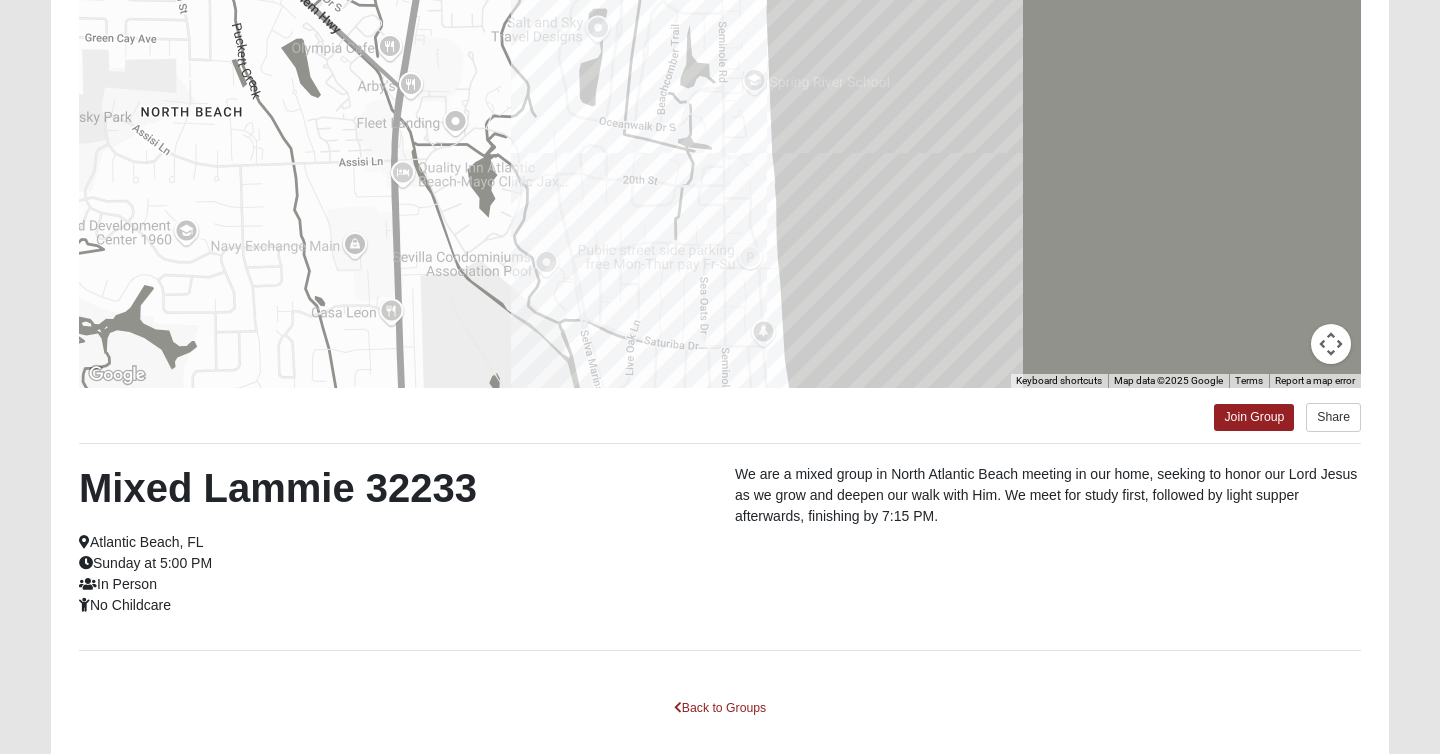 scroll, scrollTop: 233, scrollLeft: 0, axis: vertical 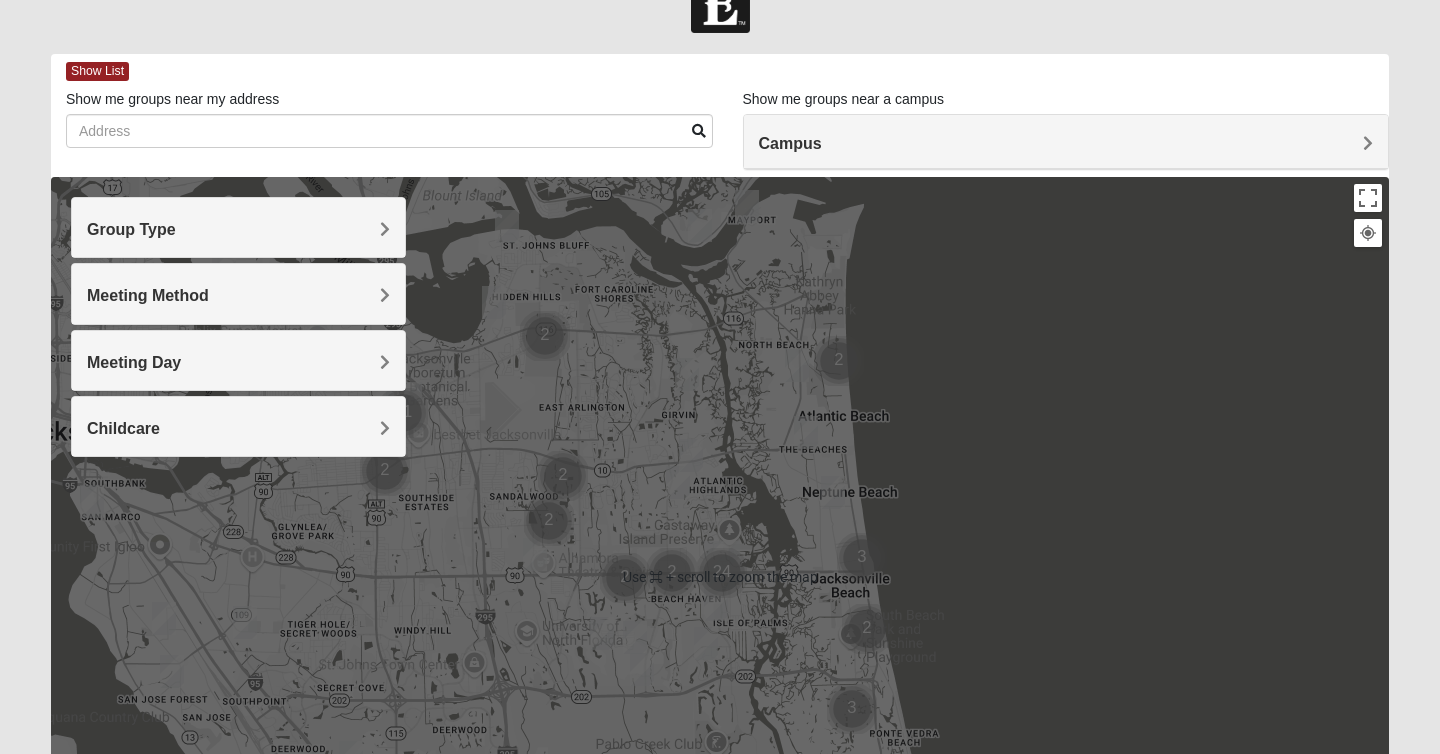 click at bounding box center (720, 577) 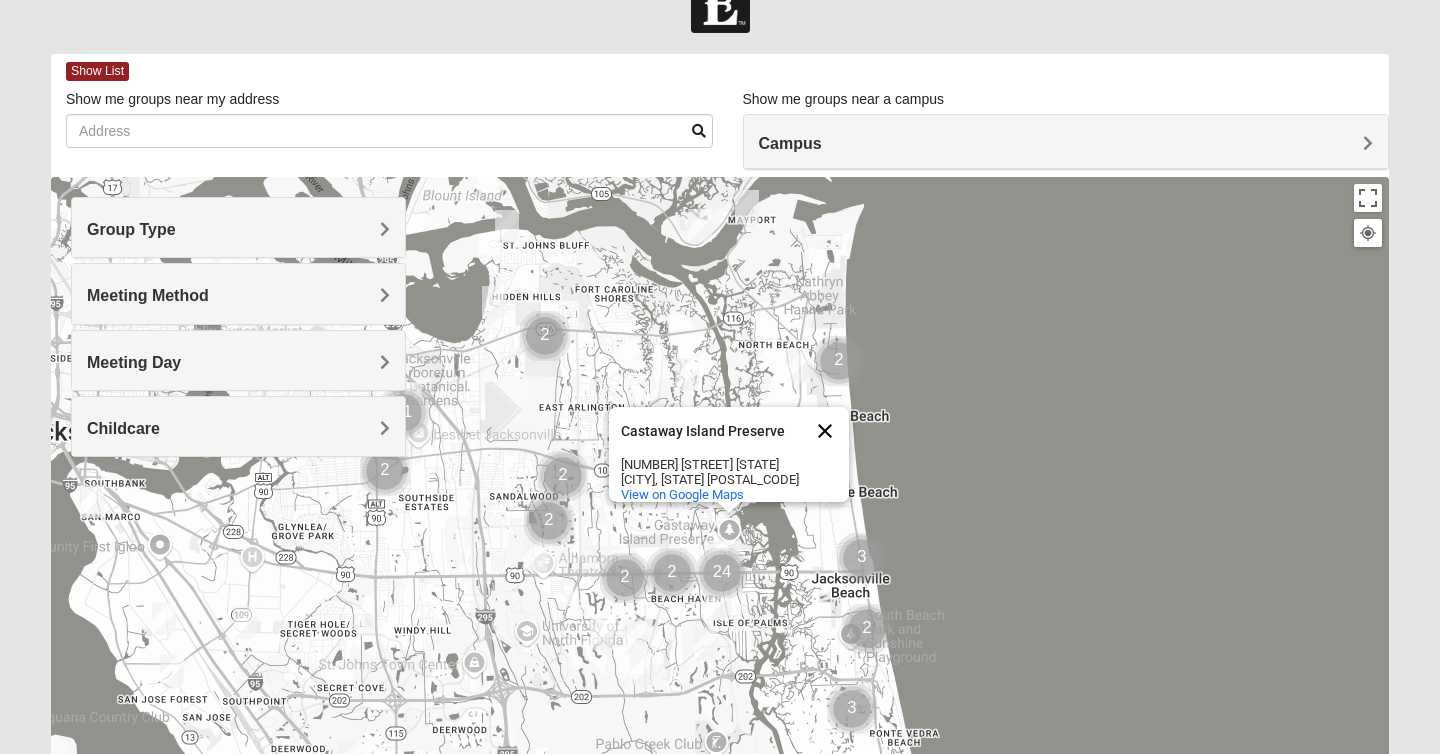 click at bounding box center (825, 431) 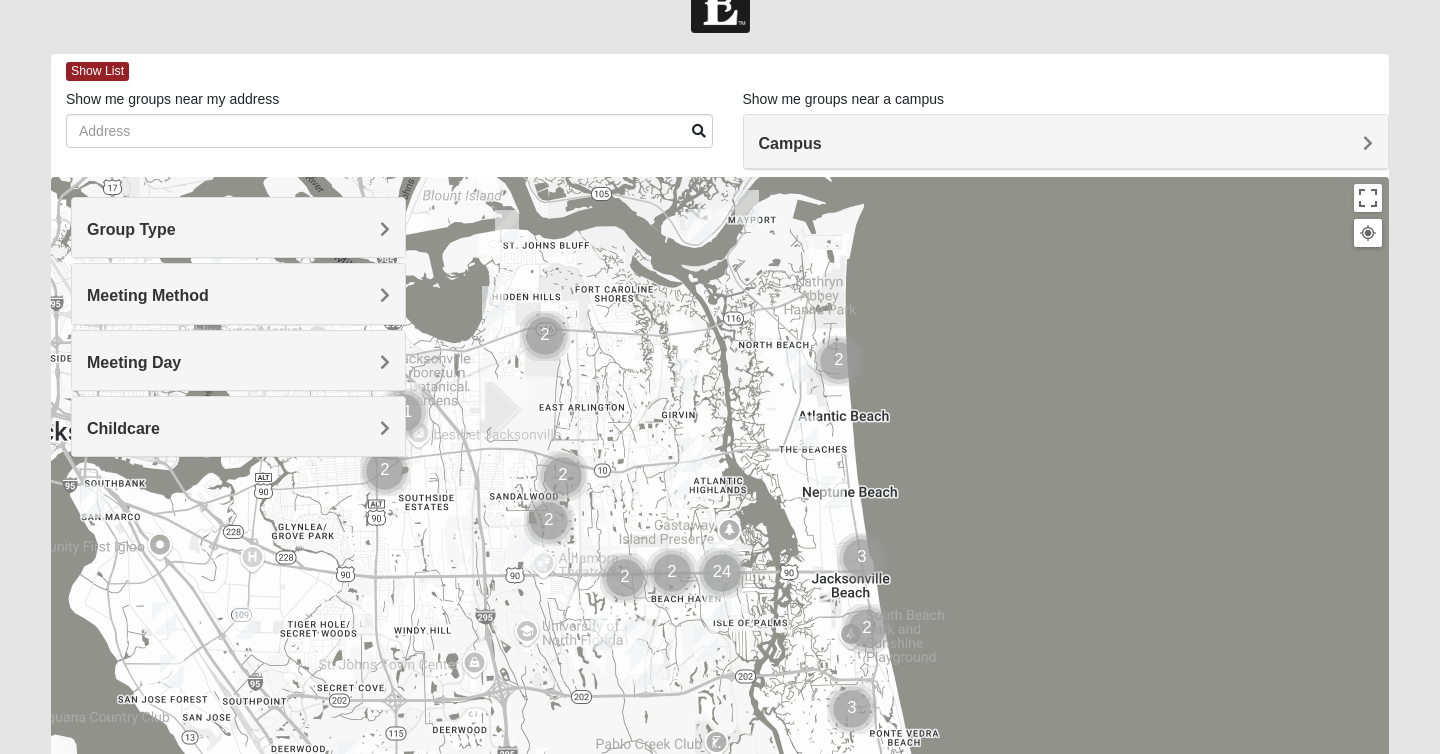 click at bounding box center [535, 554] 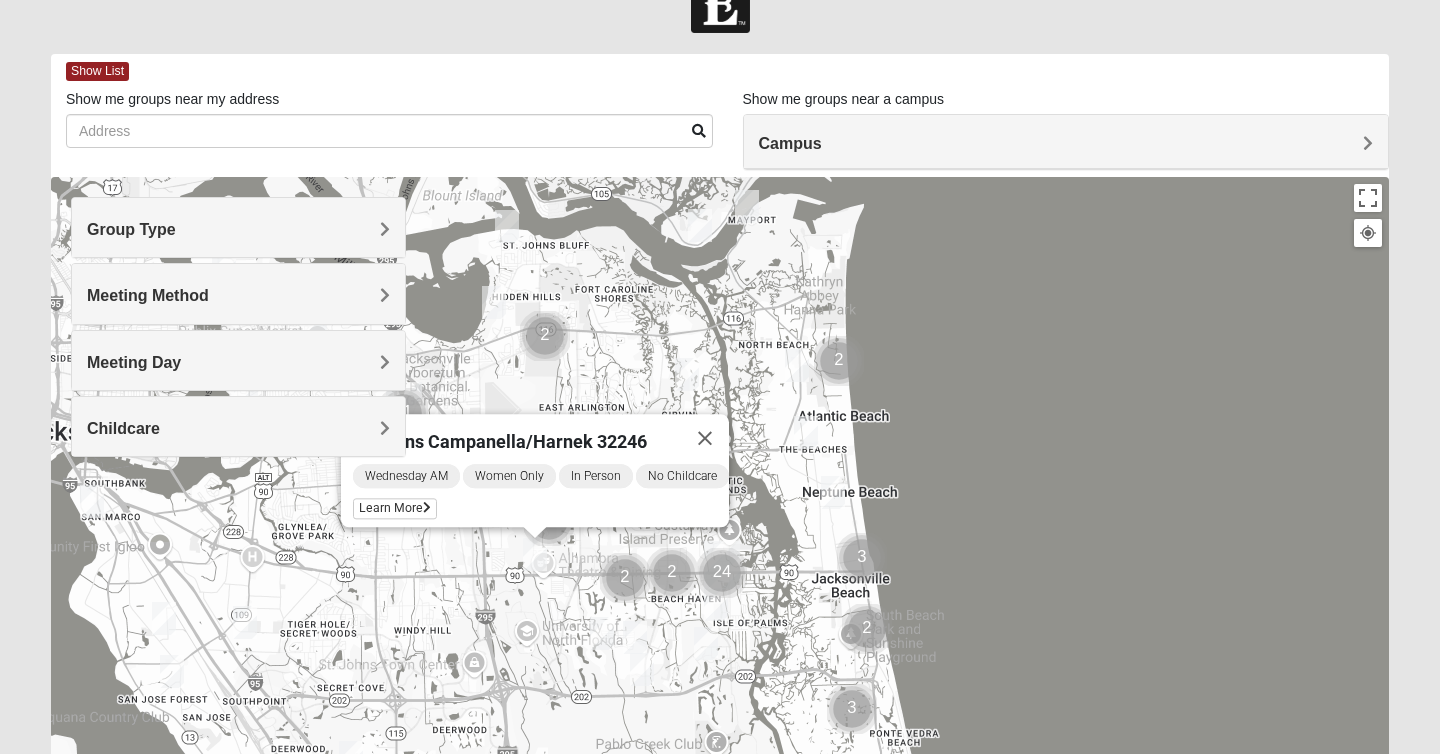 click on "Meeting Day" at bounding box center (238, 362) 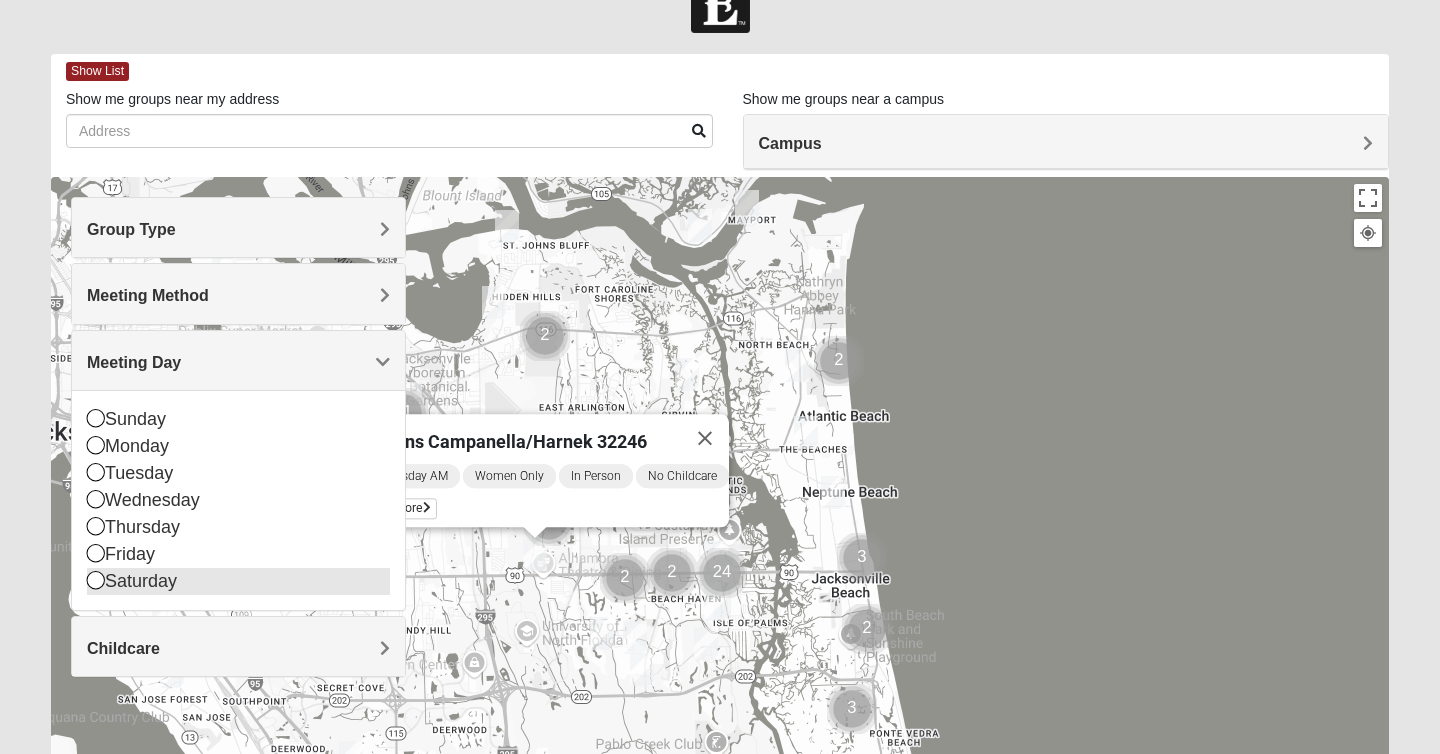 click on "Saturday" at bounding box center (238, 581) 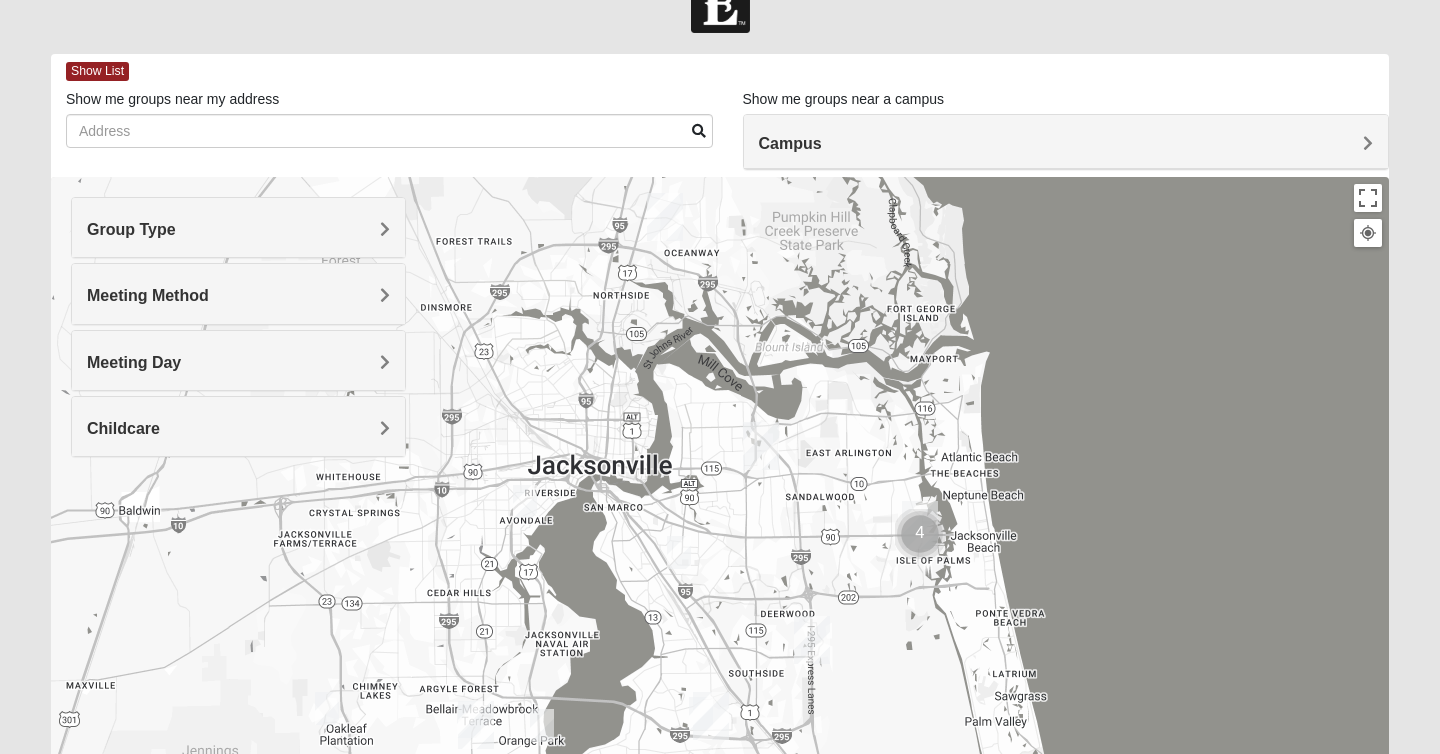 drag, startPoint x: 566, startPoint y: 577, endPoint x: 710, endPoint y: 609, distance: 147.51271 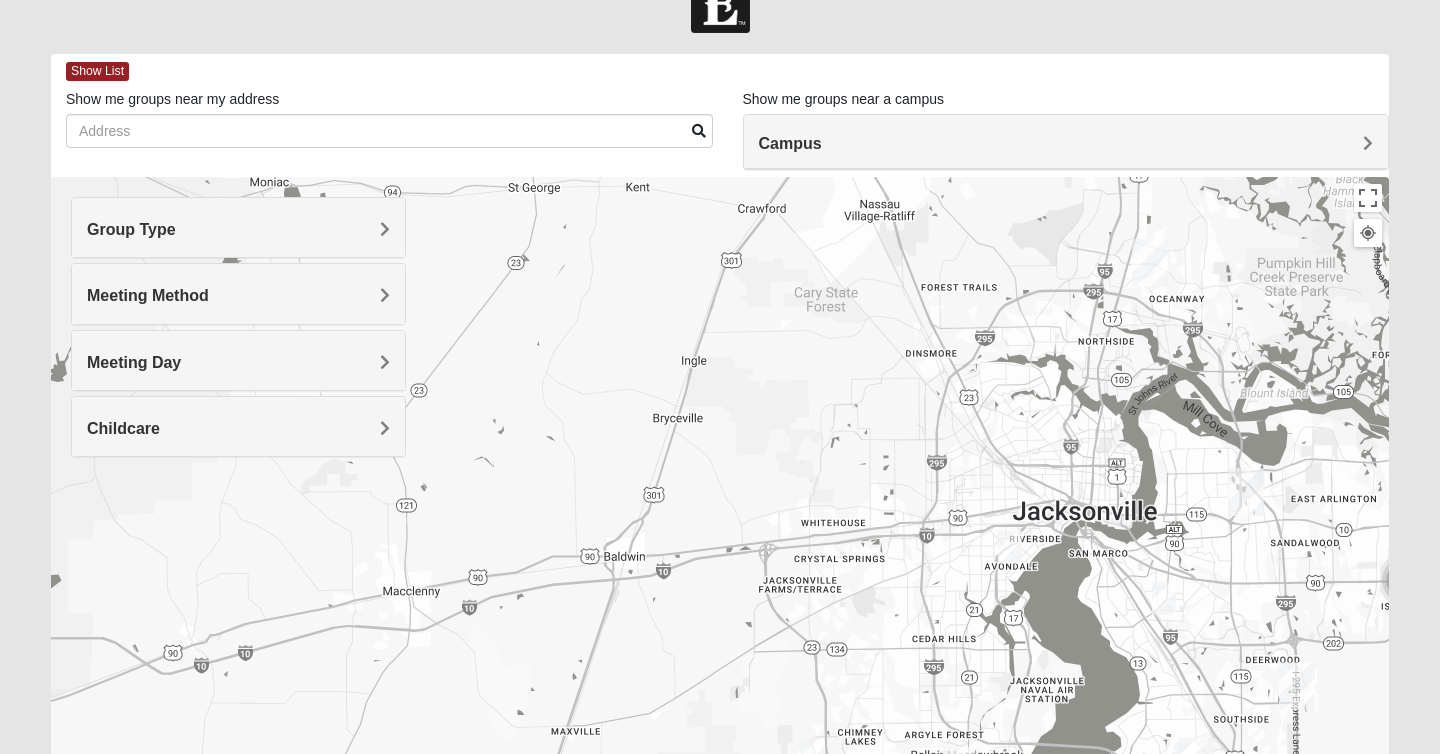 drag, startPoint x: 612, startPoint y: 591, endPoint x: 1095, endPoint y: 636, distance: 485.09174 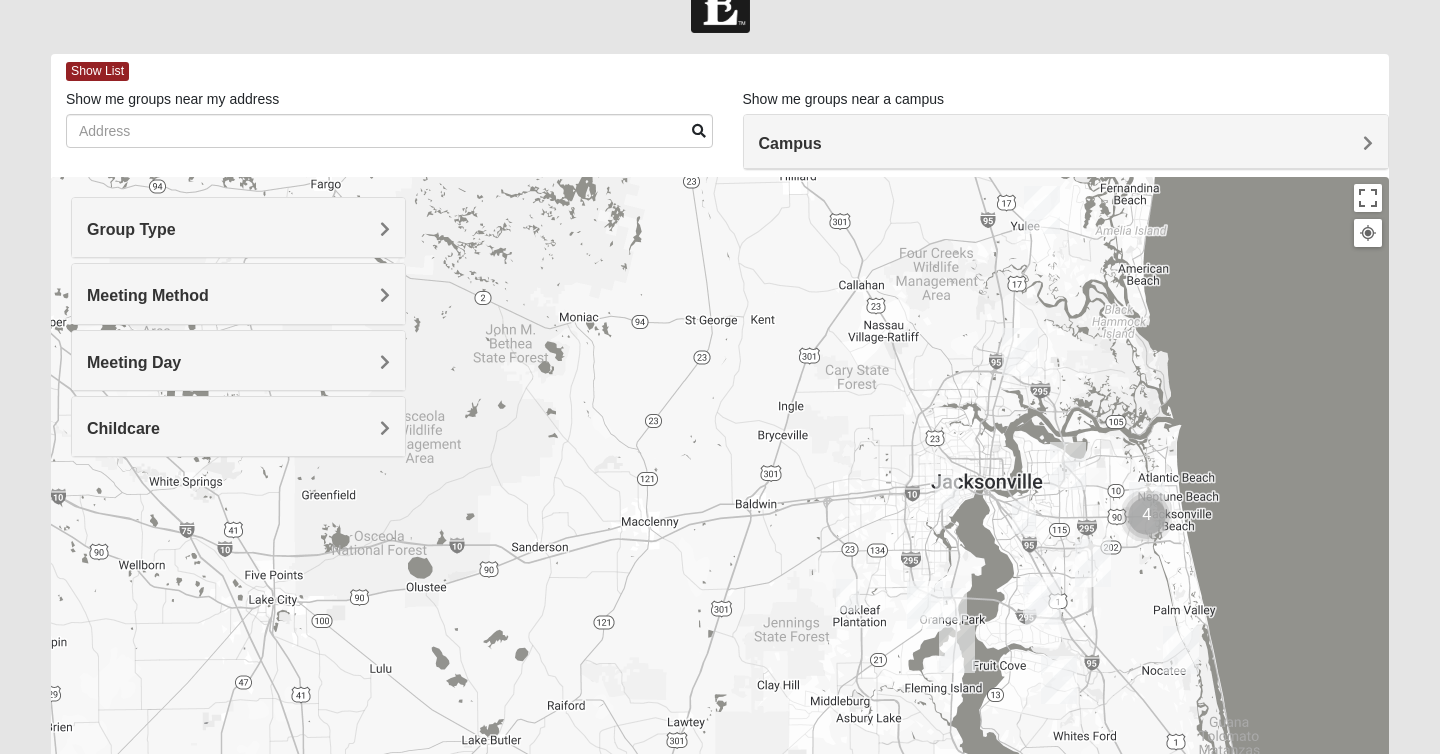 drag, startPoint x: 1093, startPoint y: 570, endPoint x: 978, endPoint y: 440, distance: 173.56555 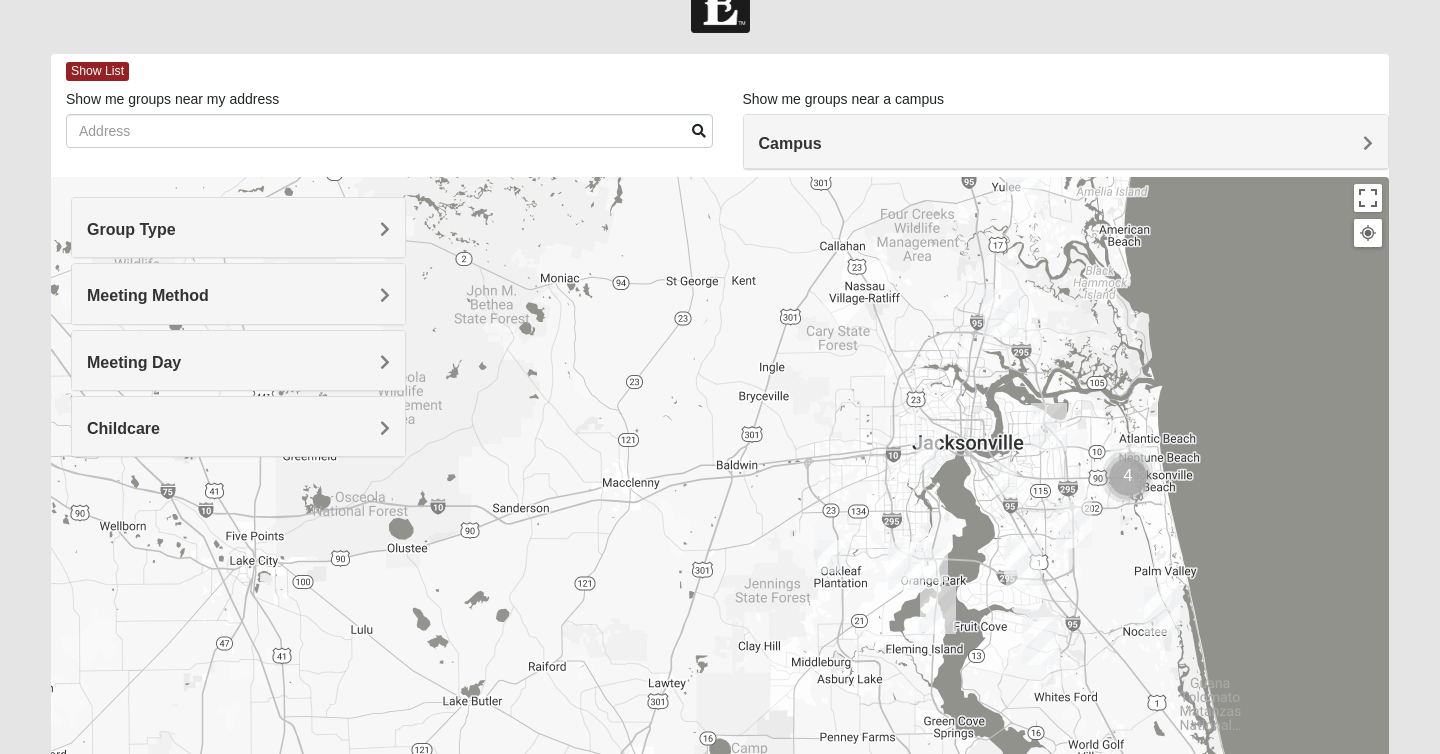click on "Meeting Day" at bounding box center [134, 362] 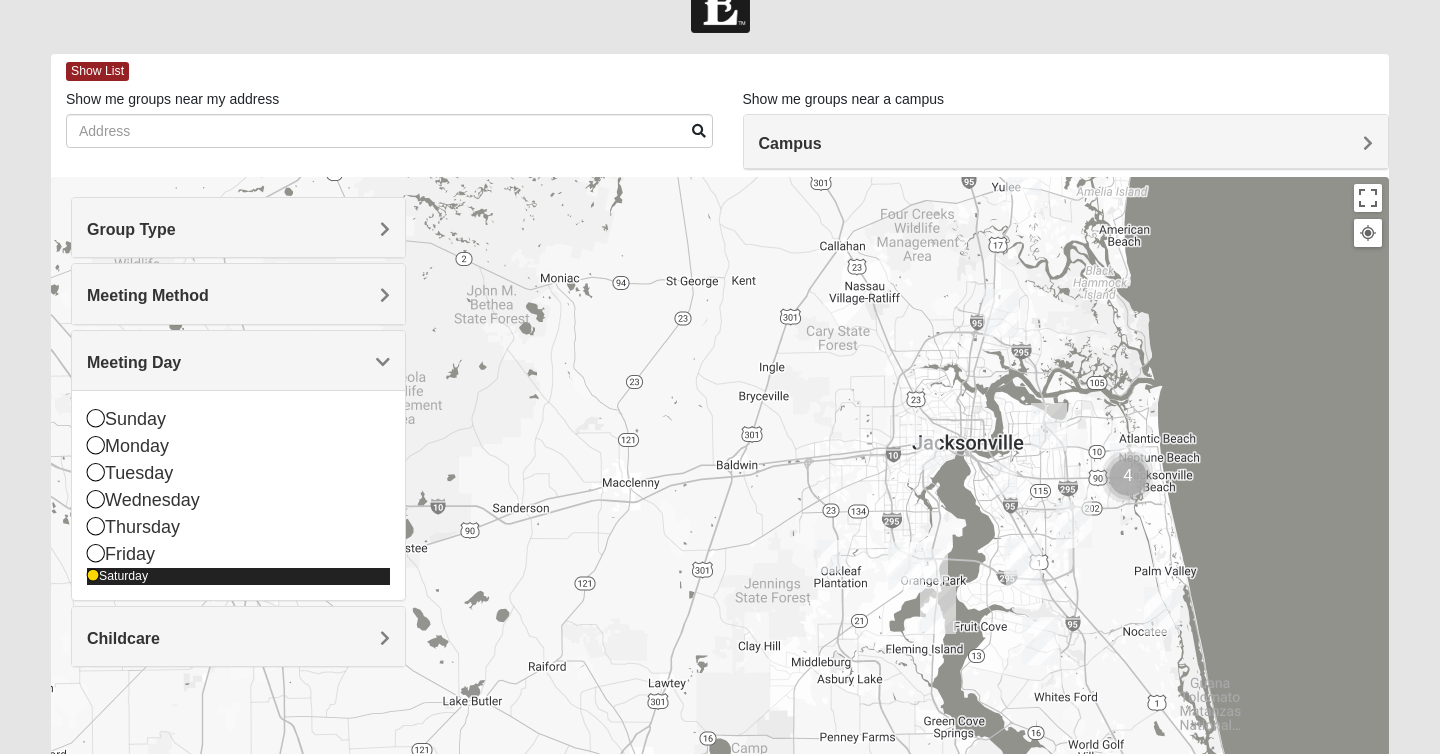 click on "Saturday" at bounding box center (238, 576) 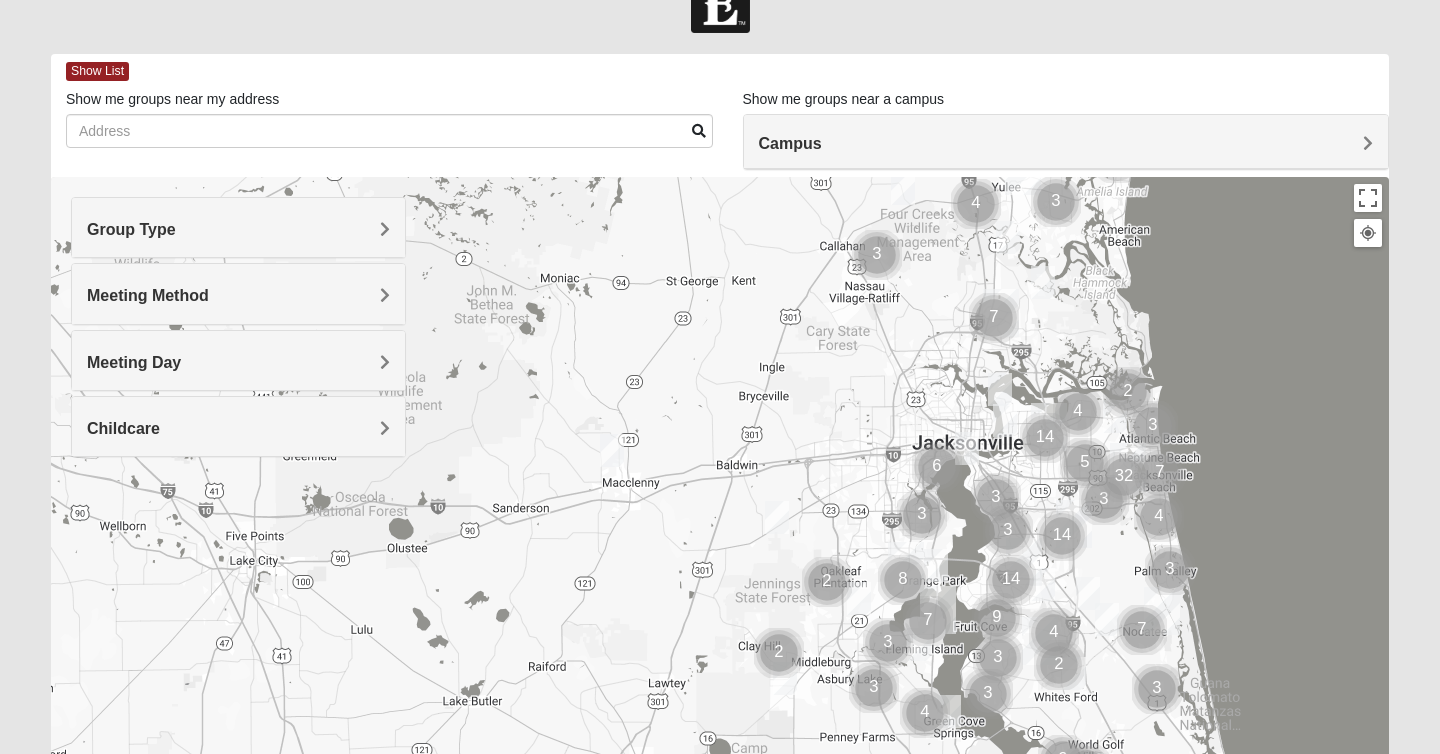 click on "Meeting Method" at bounding box center [238, 295] 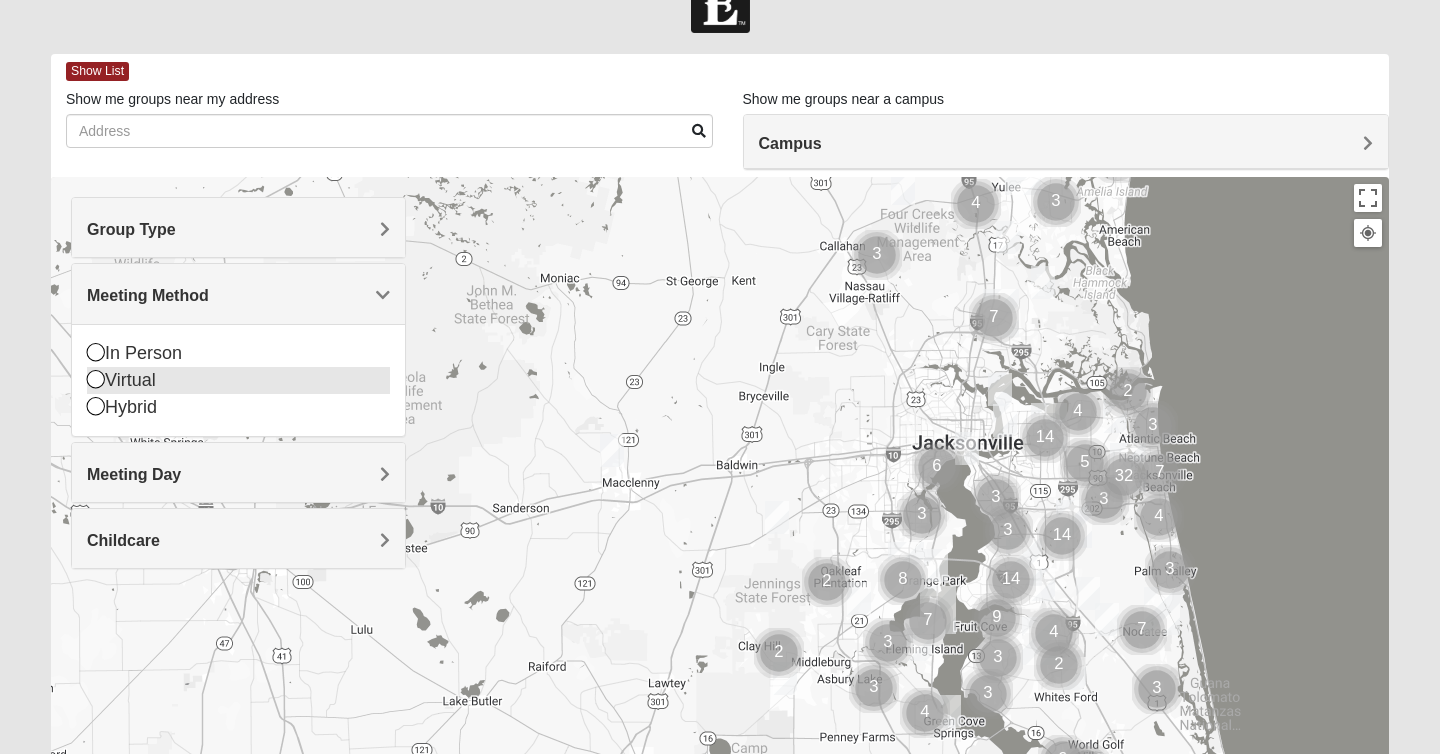 click on "Virtual" at bounding box center (238, 380) 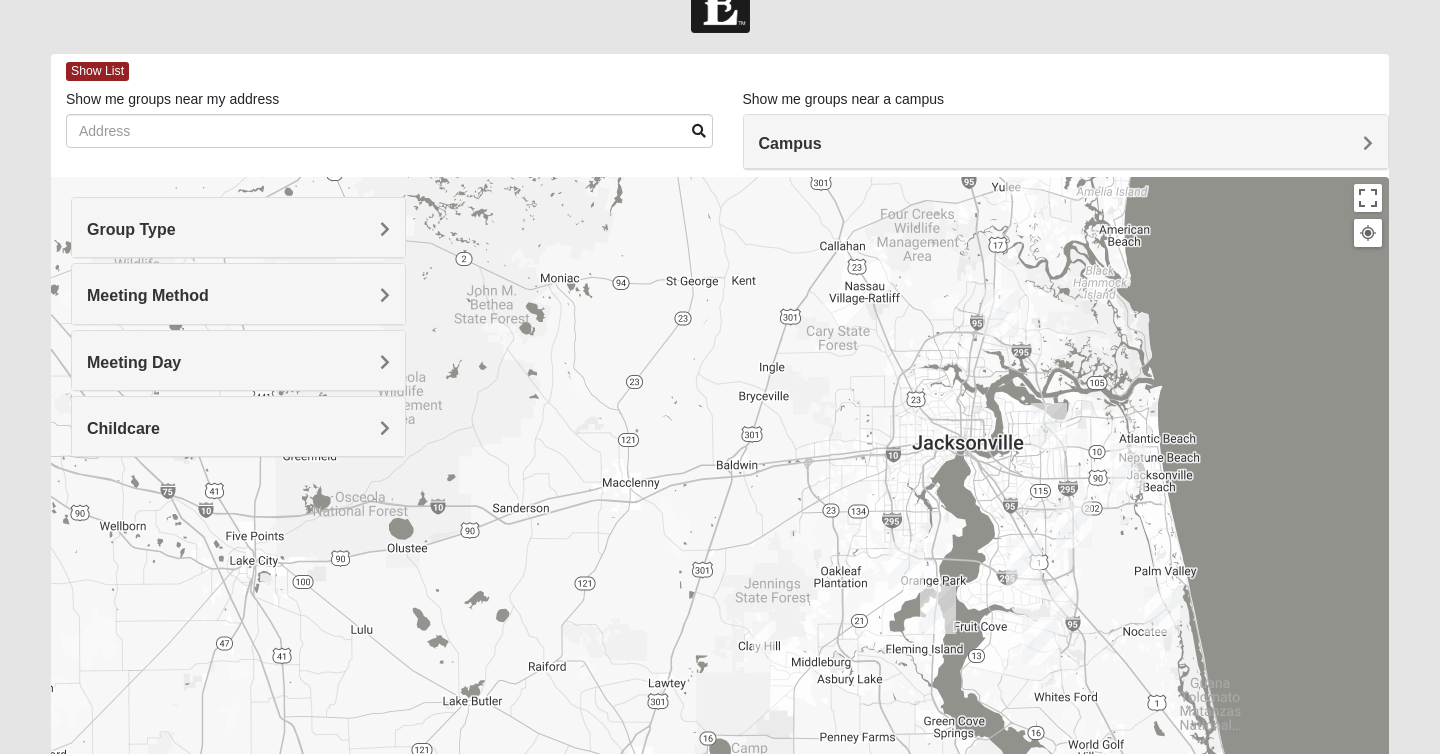 click at bounding box center (764, 637) 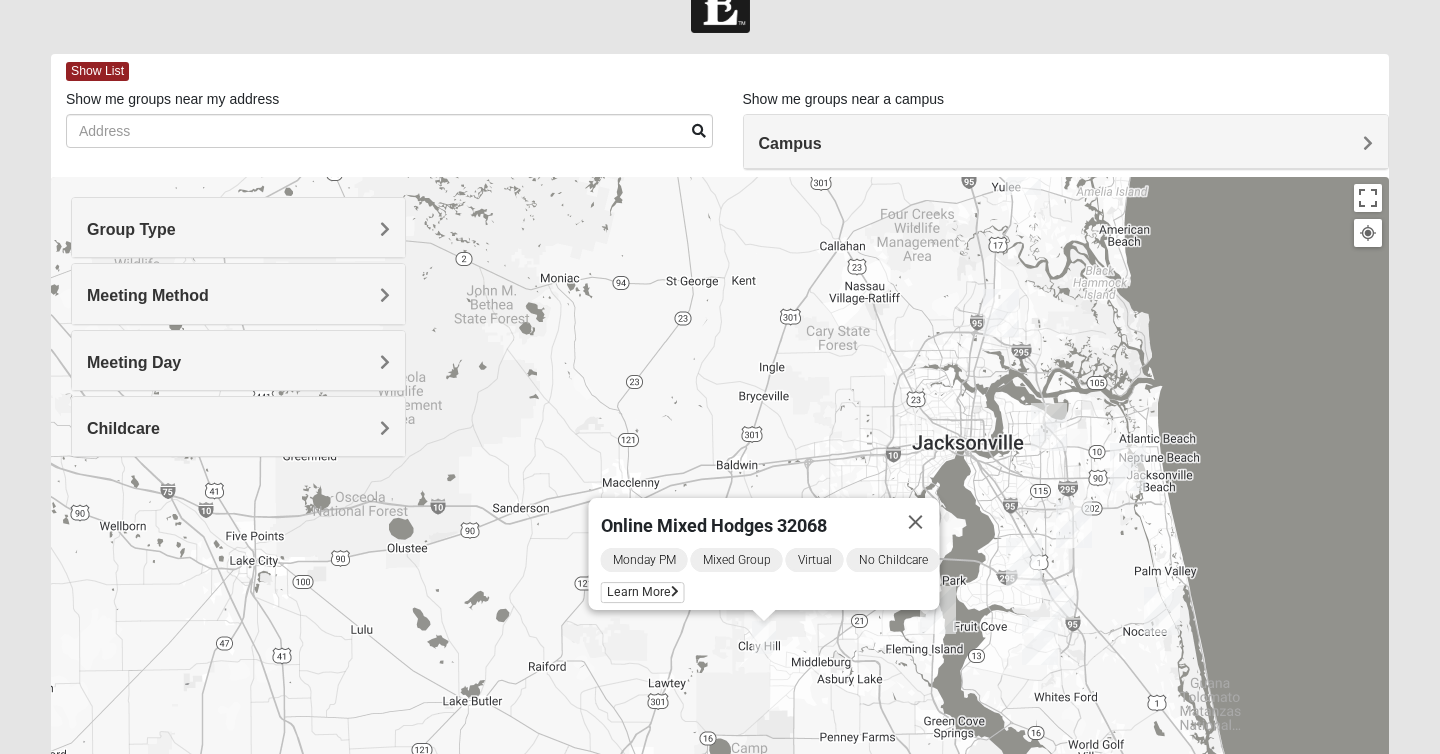 click on "Monday PM      Mixed Group      Virtual      No Childcare Learn More" at bounding box center [770, 578] 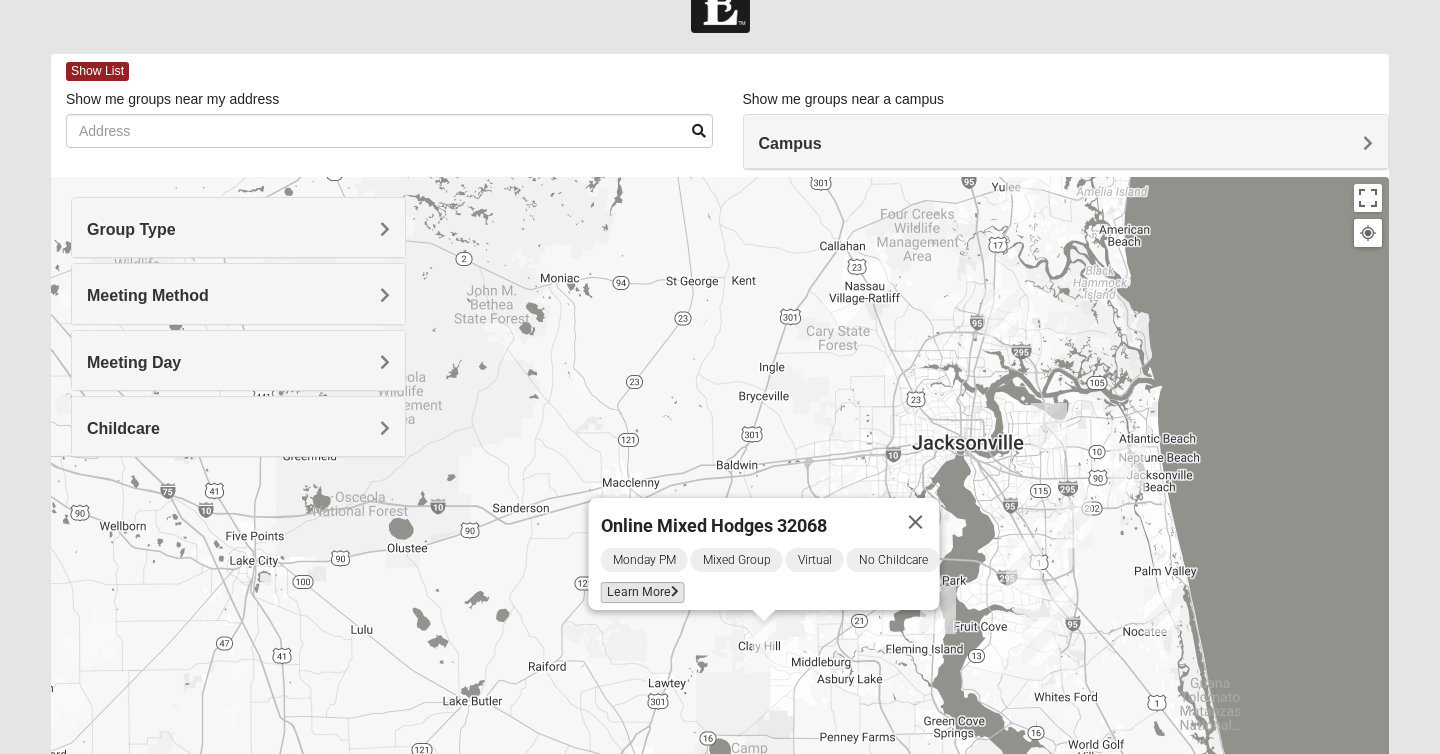 click on "Learn More" at bounding box center (643, 592) 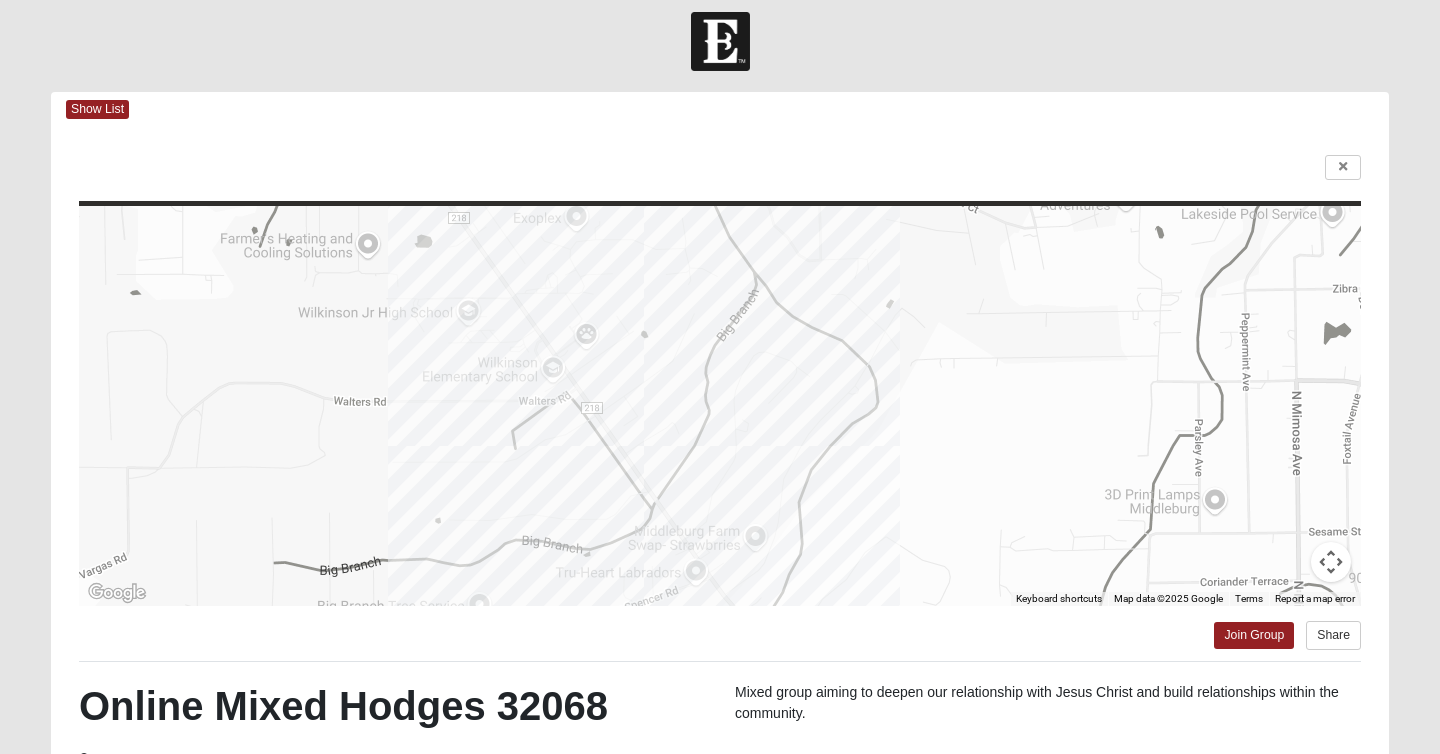 scroll, scrollTop: 0, scrollLeft: 0, axis: both 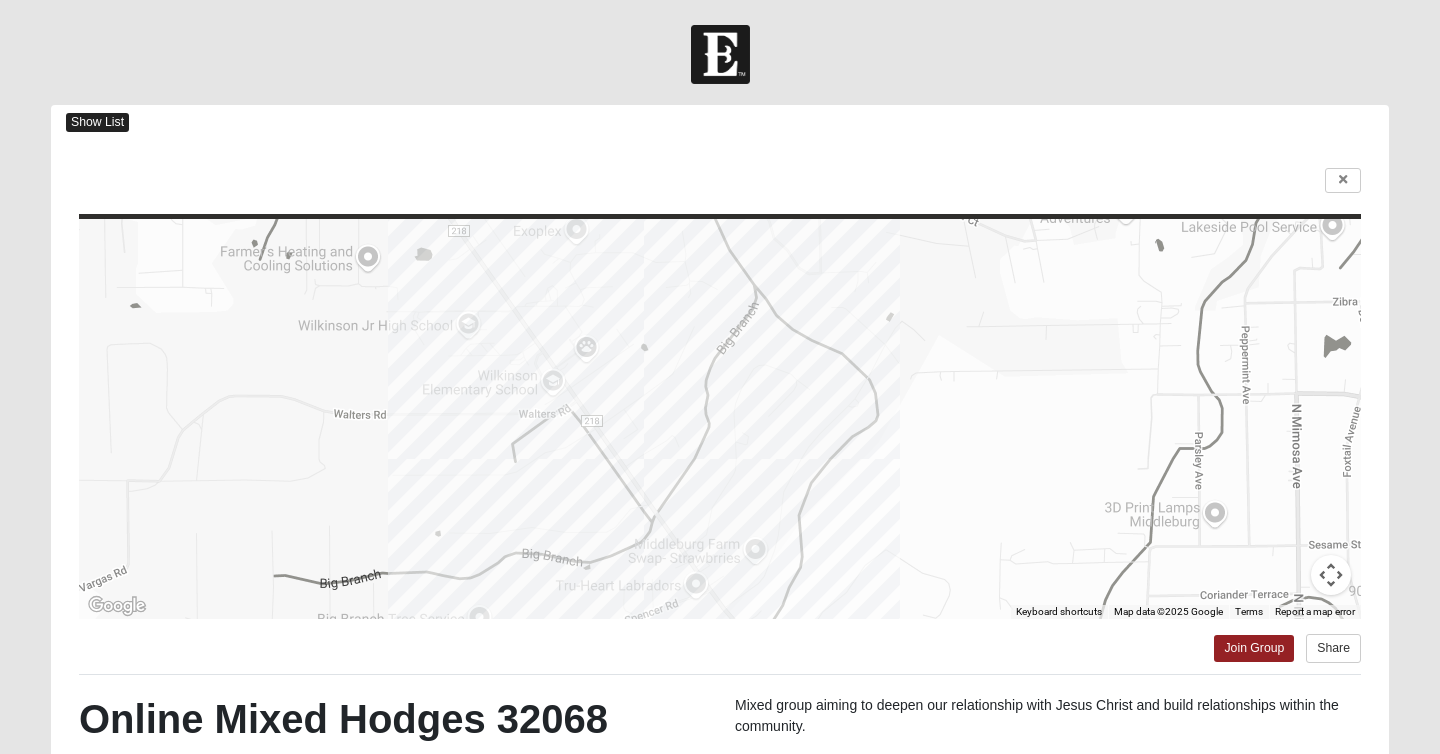 click on "Show List" at bounding box center [97, 122] 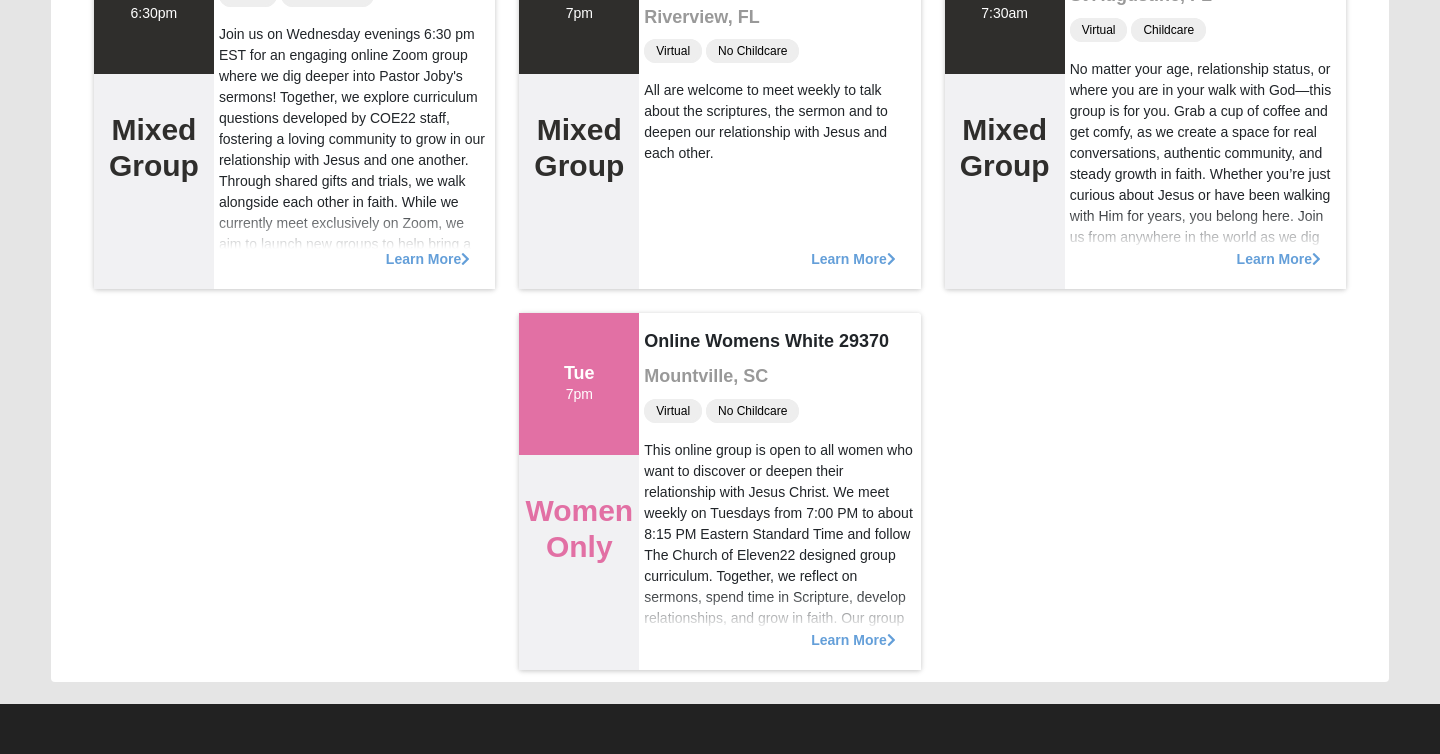 scroll, scrollTop: 2609, scrollLeft: 0, axis: vertical 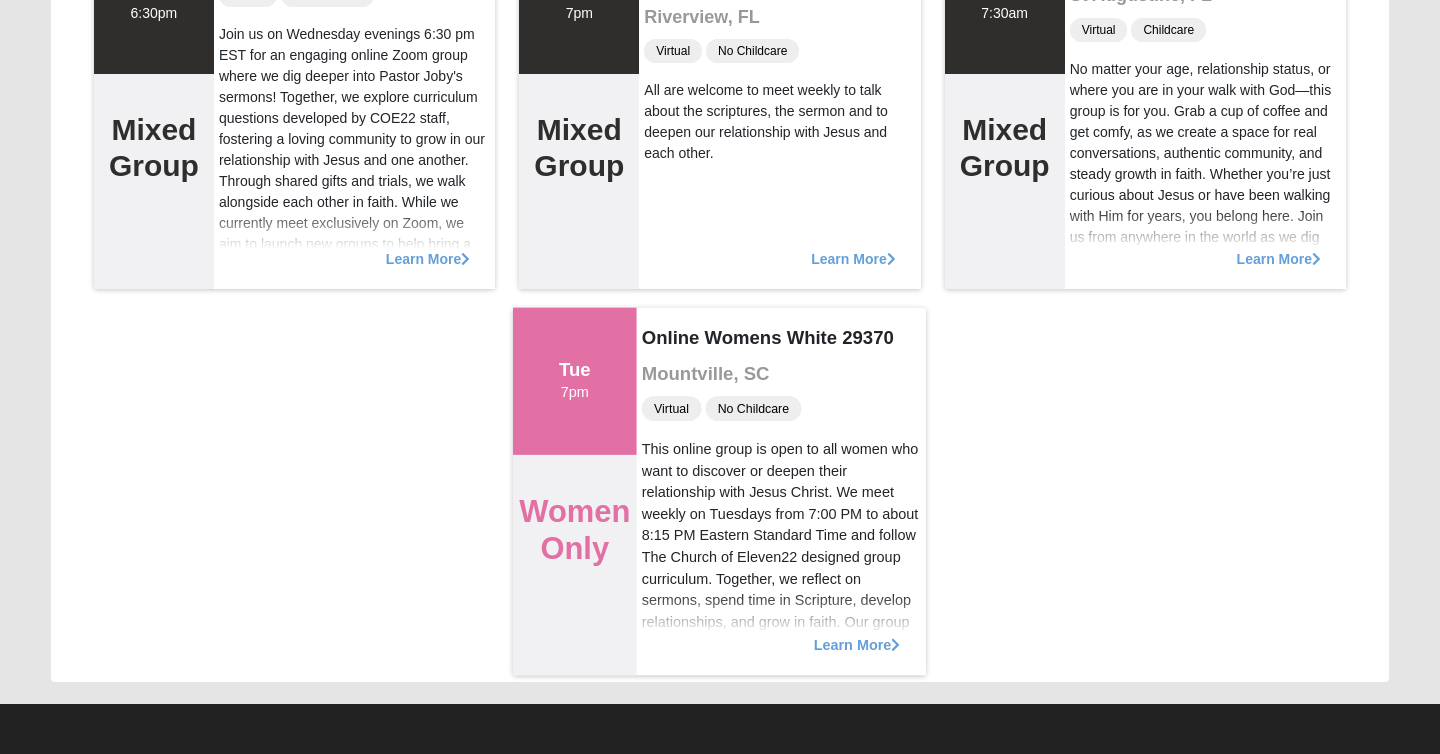 click on "Learn More" at bounding box center (857, 634) 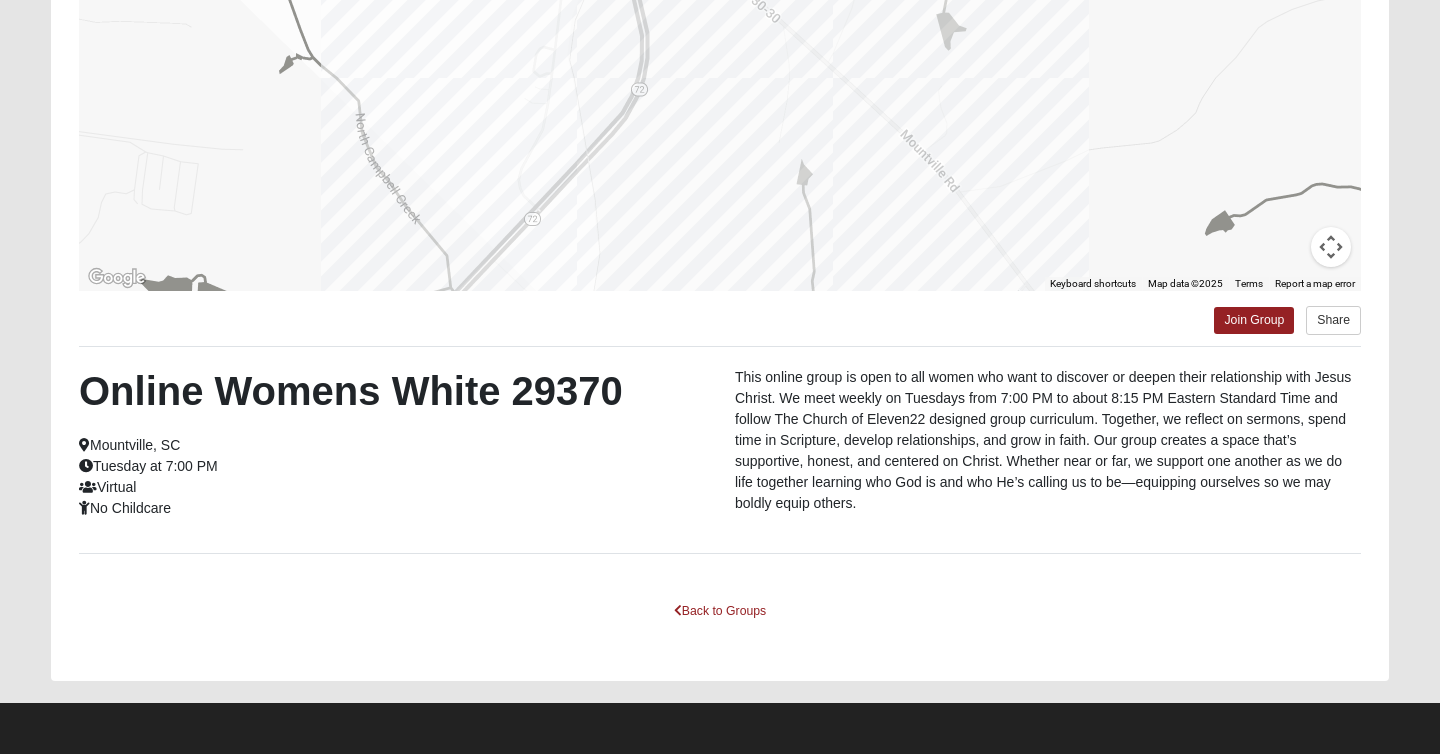 scroll, scrollTop: 0, scrollLeft: 0, axis: both 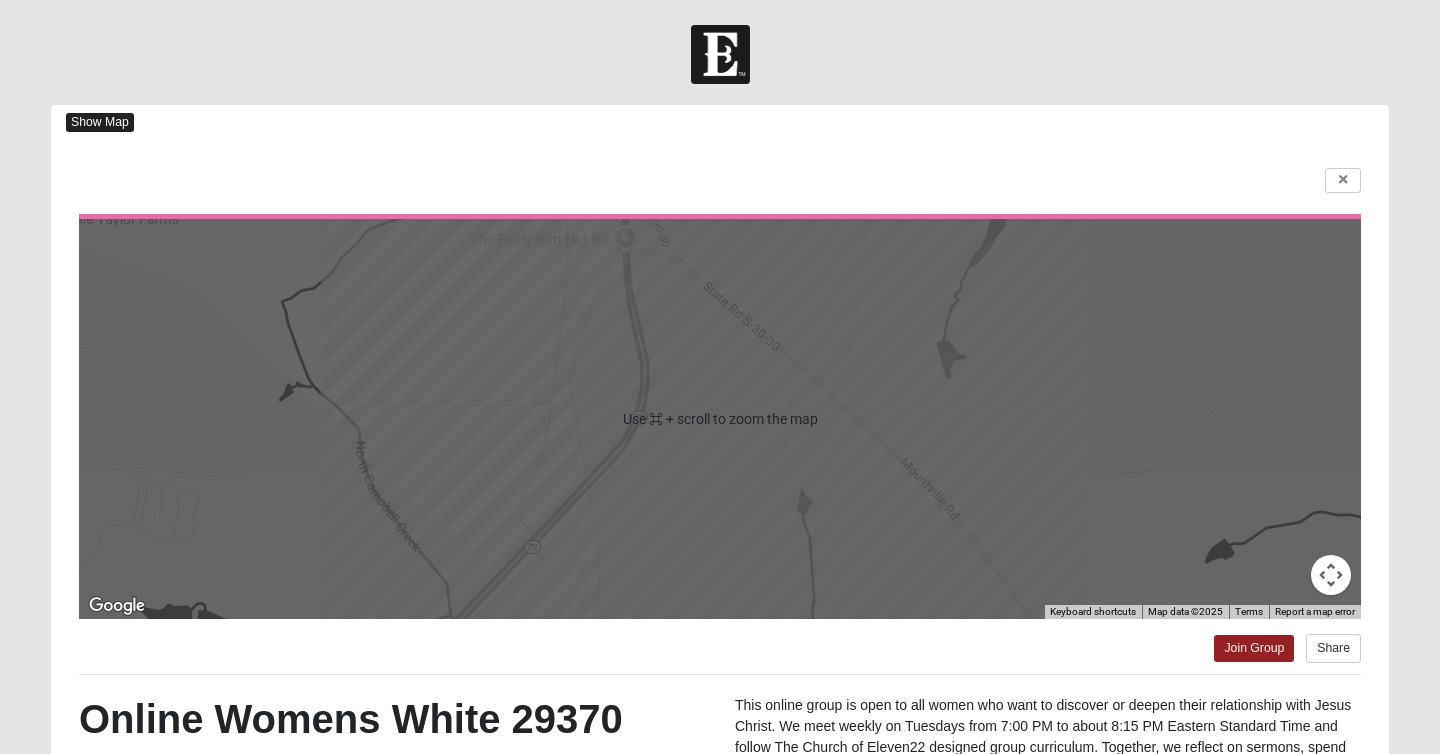 click on "Show Map" at bounding box center [100, 122] 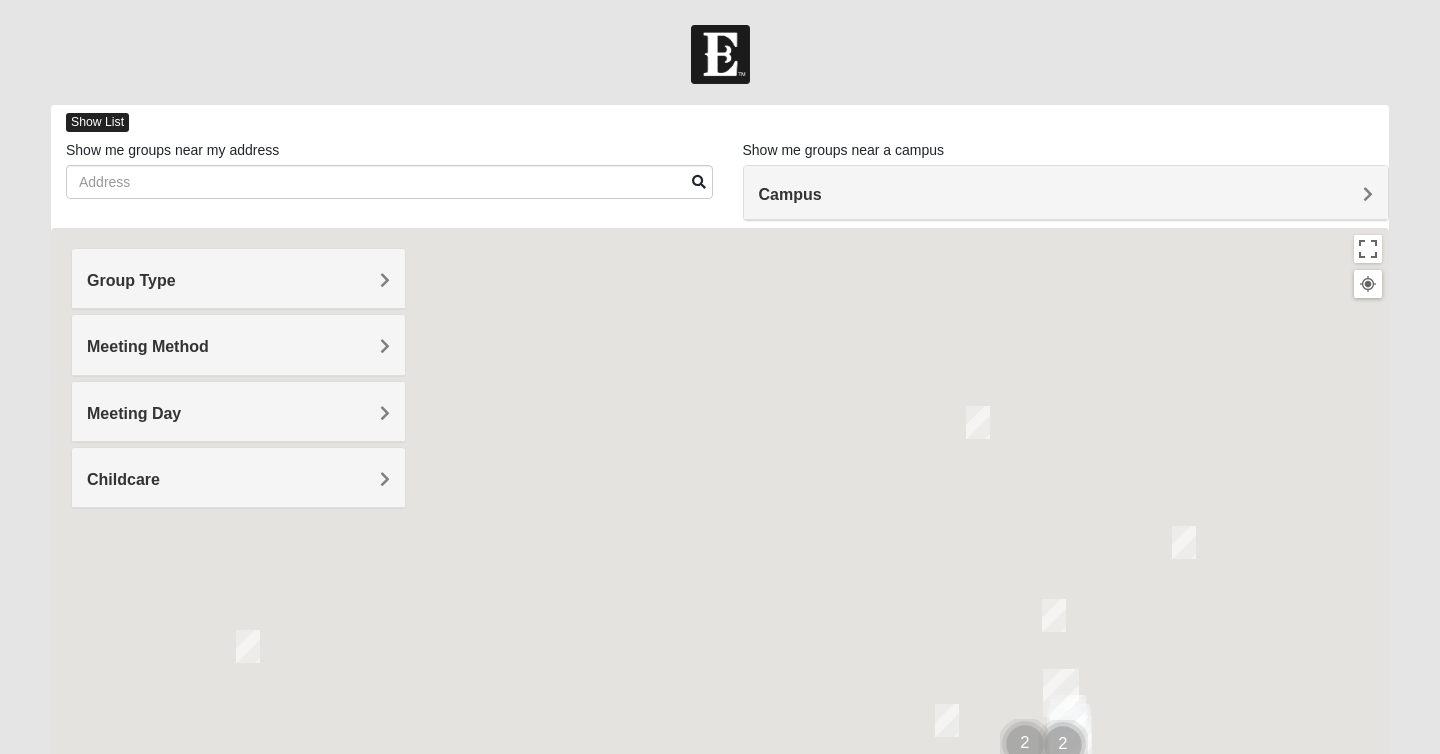 click on "Show List" at bounding box center [97, 122] 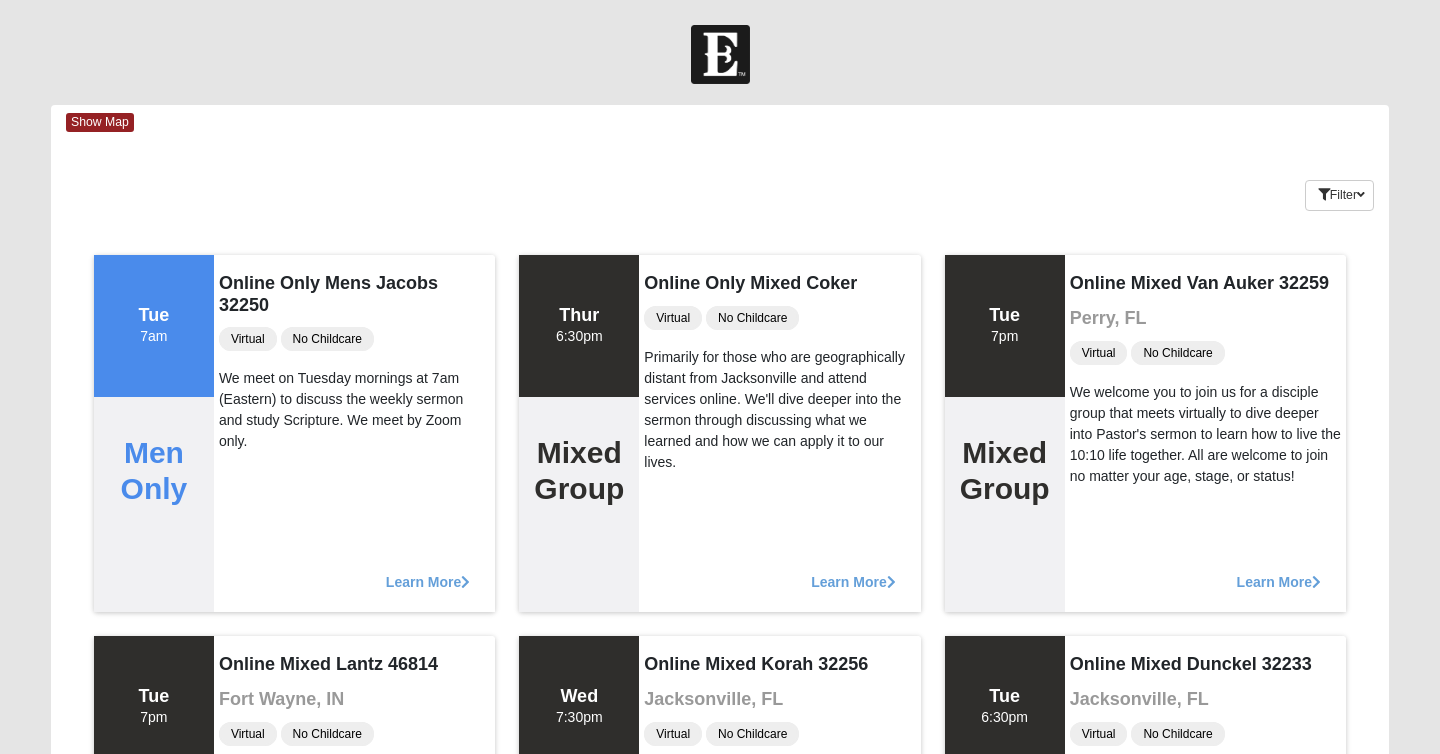click on "Filter" at bounding box center [1339, 184] 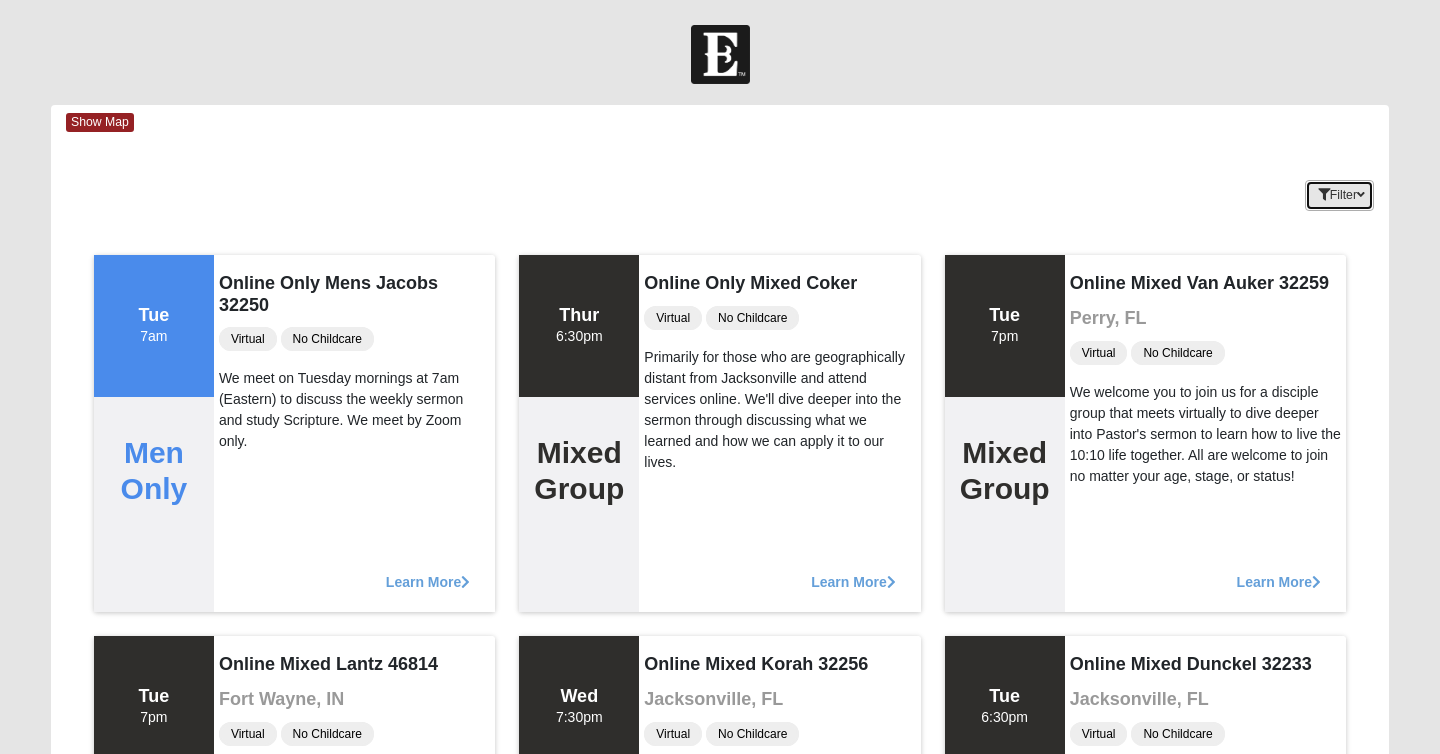 click on "Filter" at bounding box center [1339, 195] 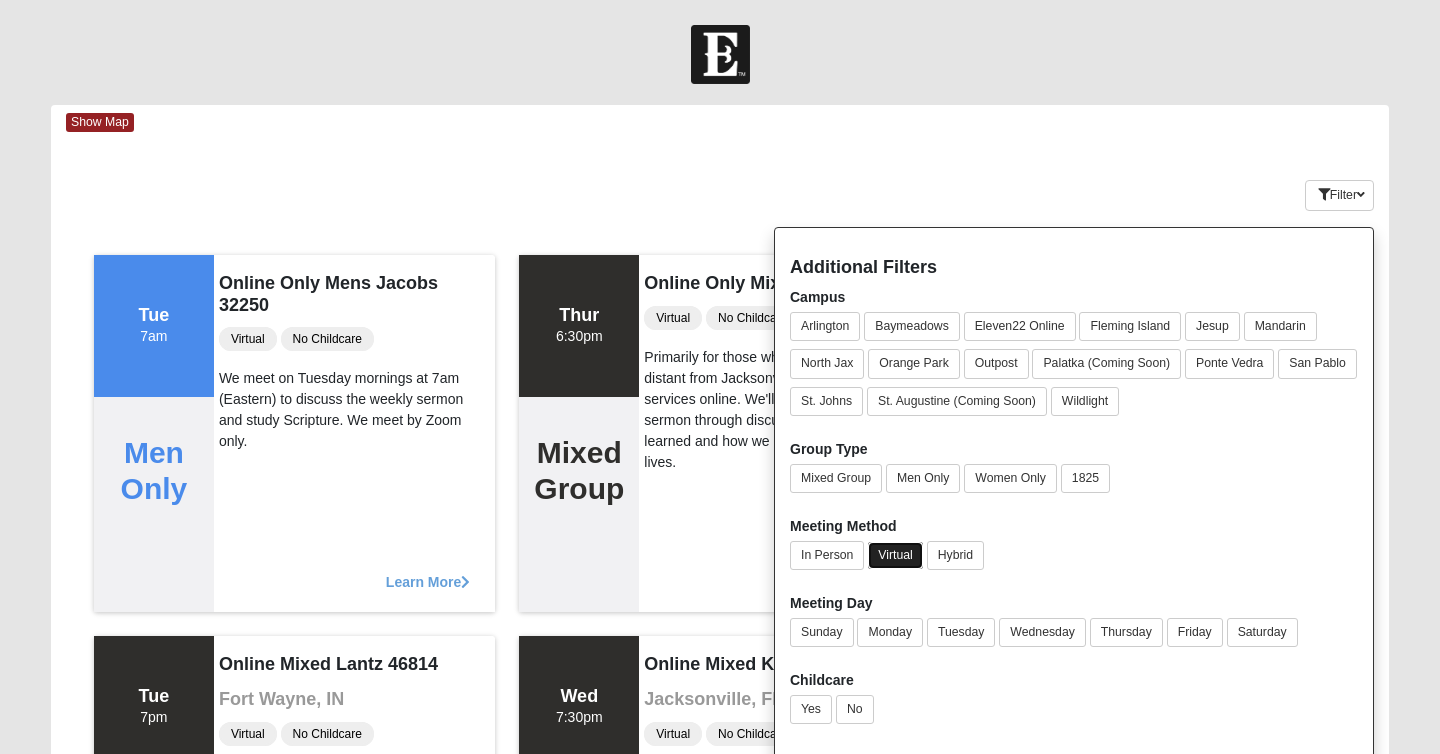 click on "Virtual" at bounding box center (895, 555) 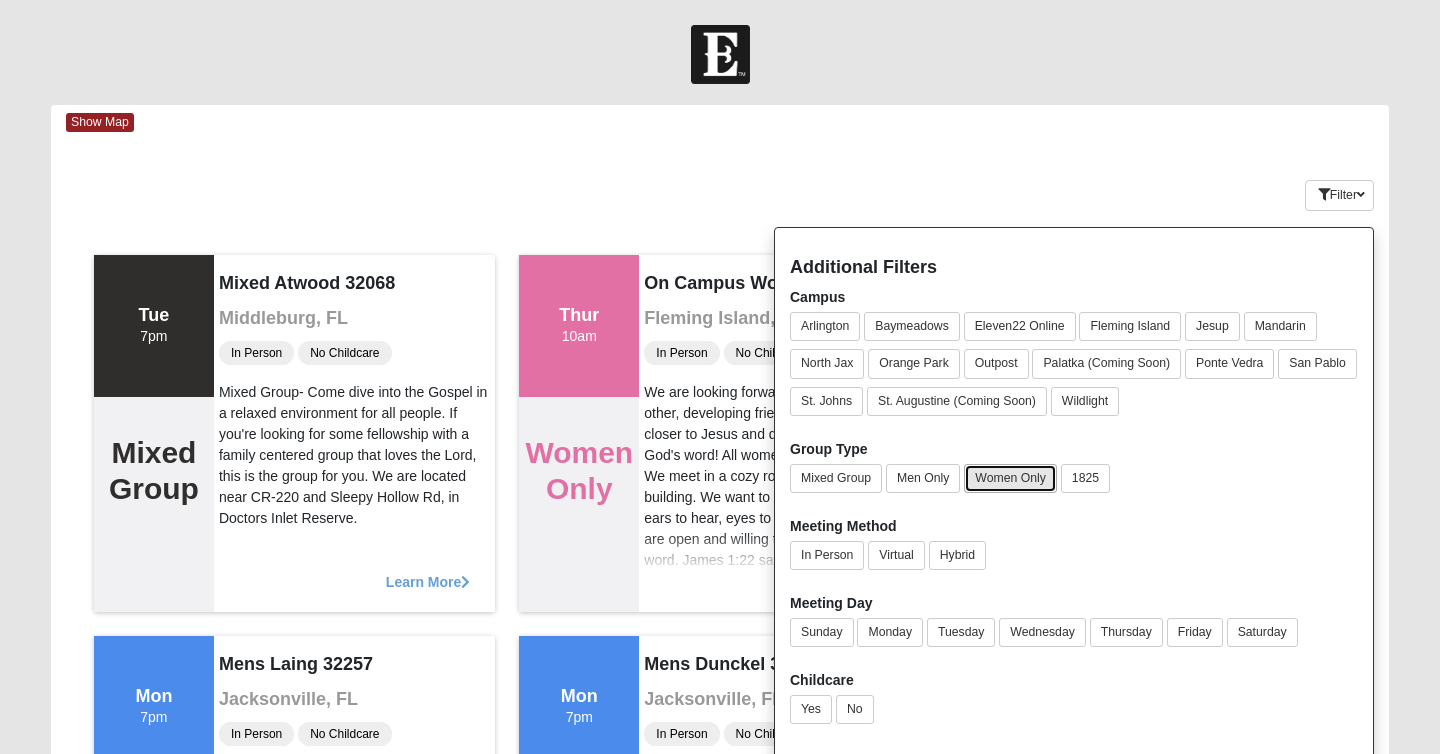 click on "Women Only" at bounding box center (1010, 478) 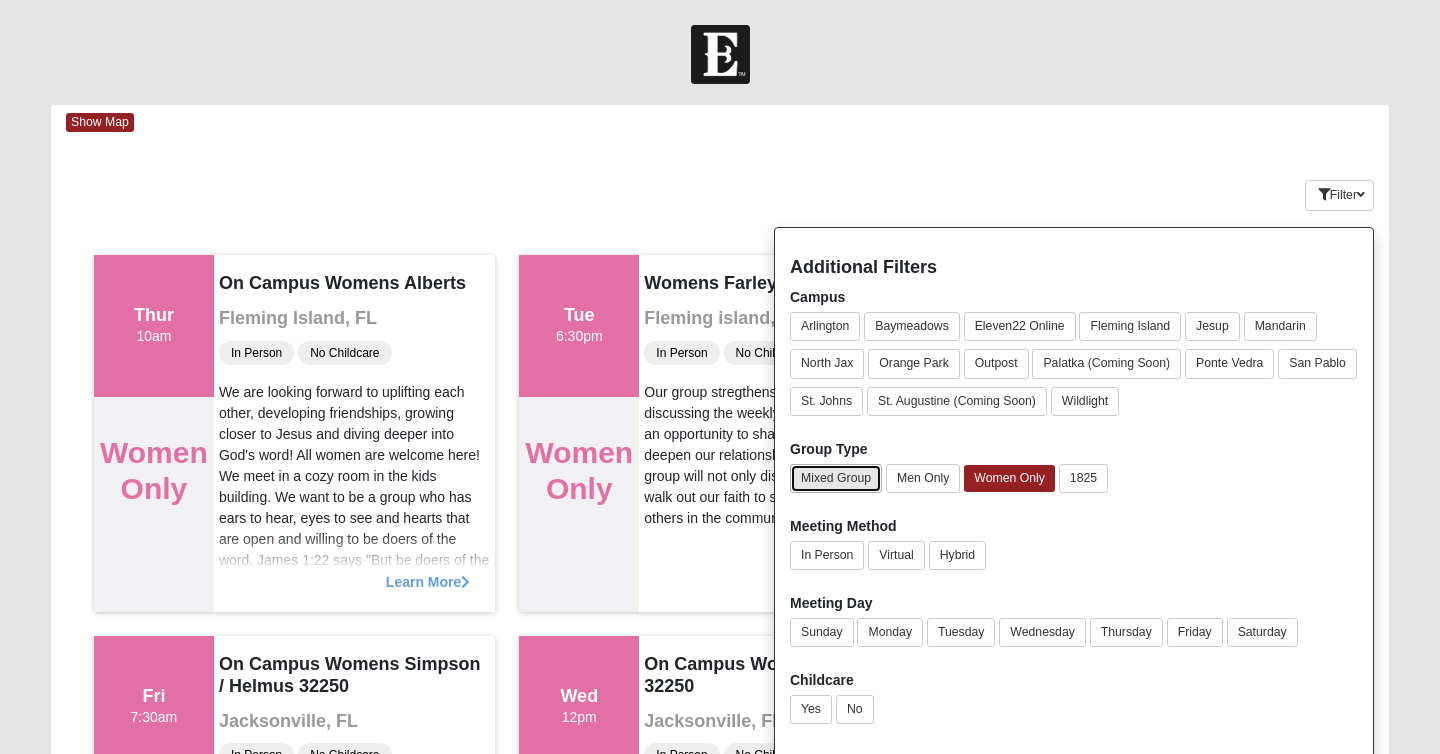 click on "Mixed Group" at bounding box center (836, 478) 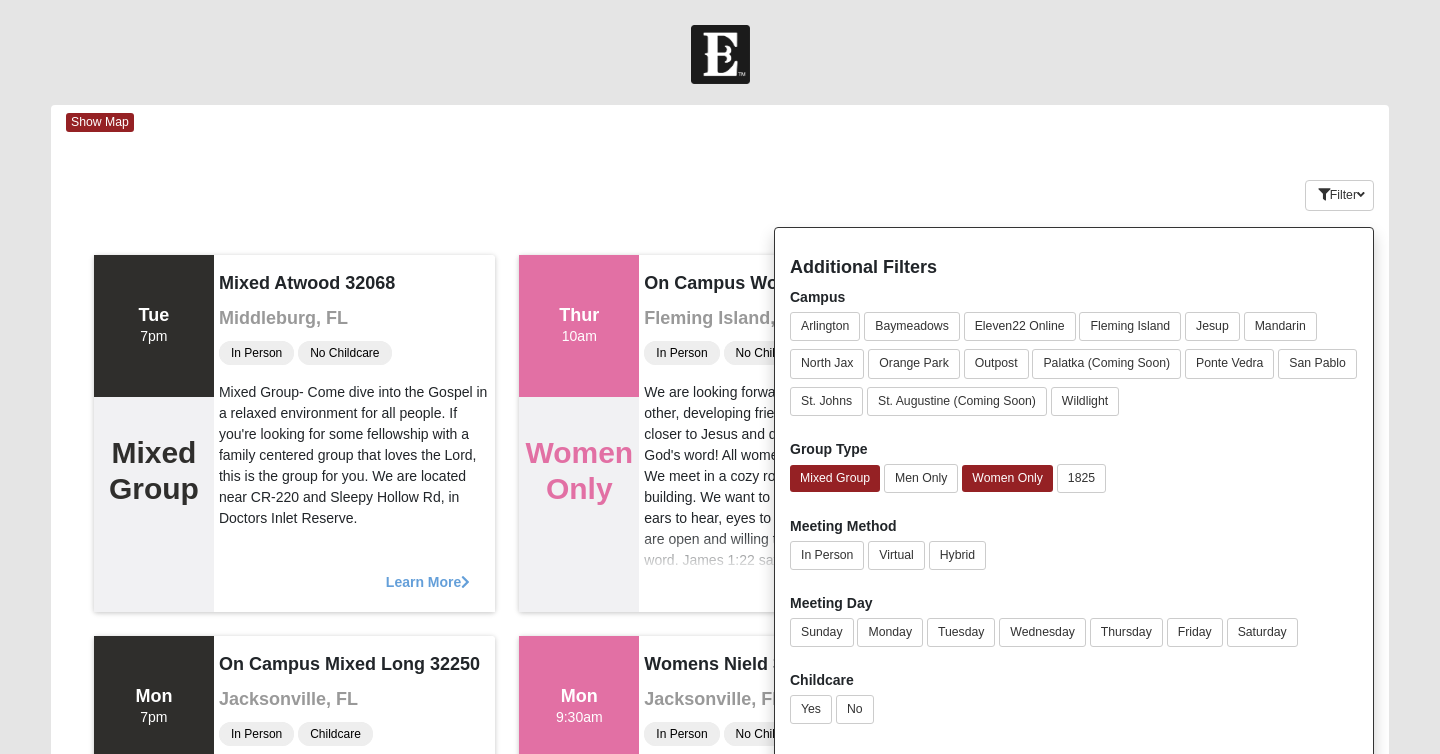 click on "Show Map" at bounding box center [727, 122] 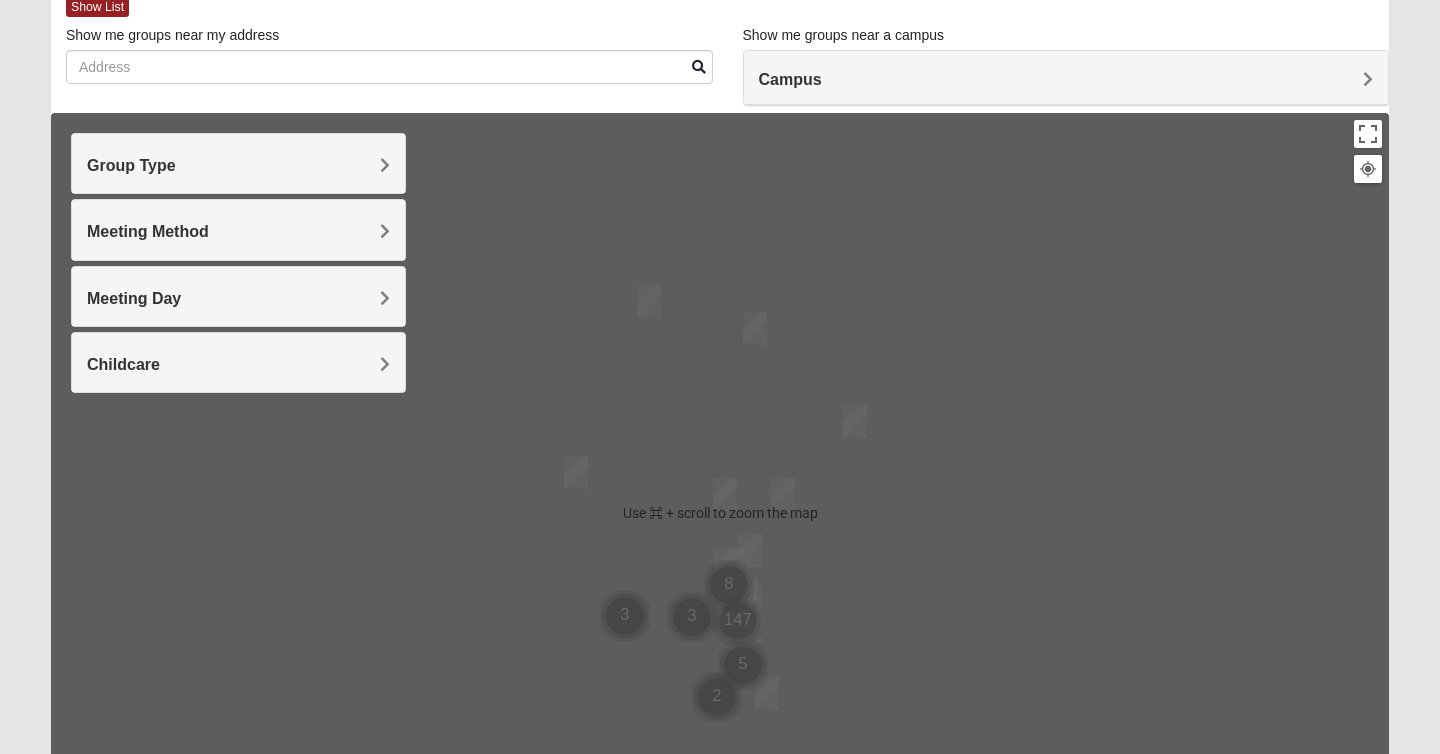 scroll, scrollTop: 0, scrollLeft: 0, axis: both 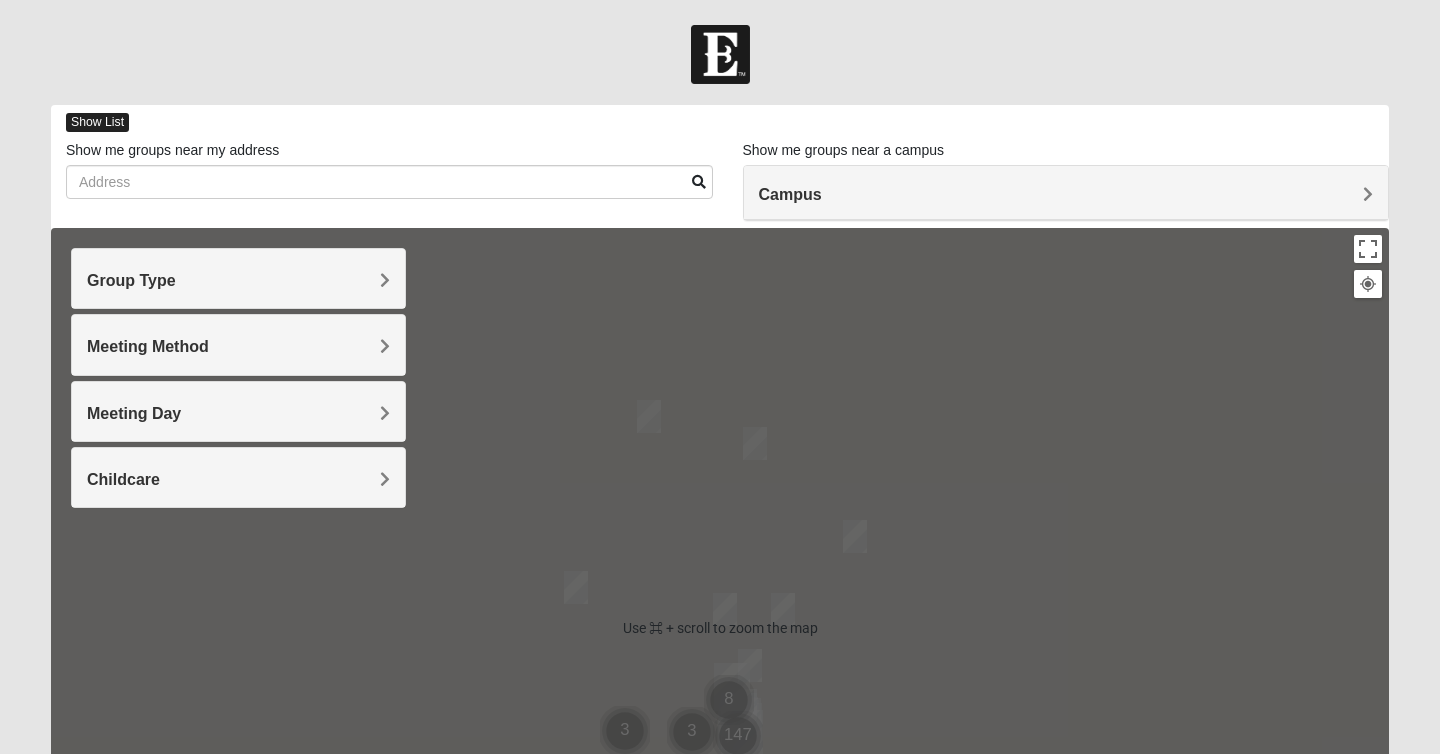 click on "Show List" at bounding box center (97, 122) 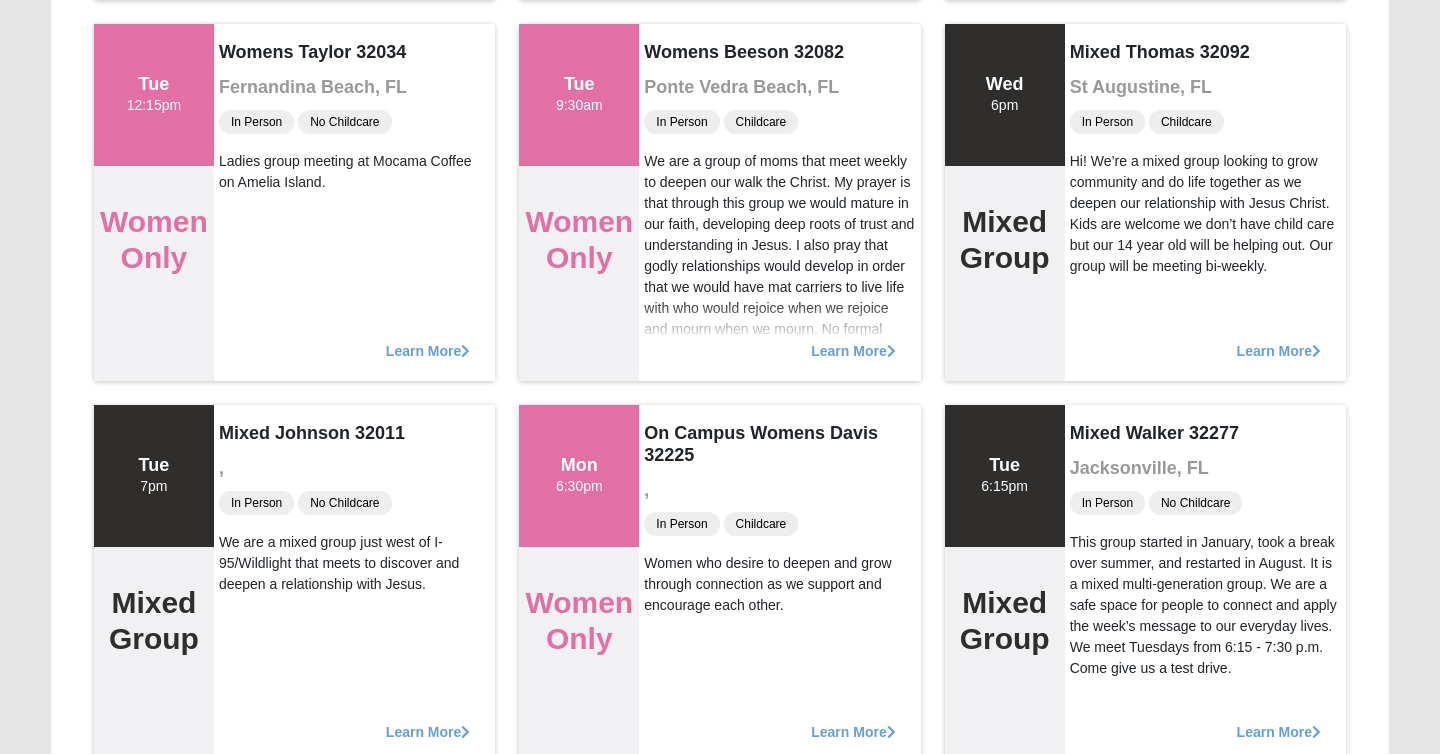 scroll, scrollTop: 16567, scrollLeft: 0, axis: vertical 